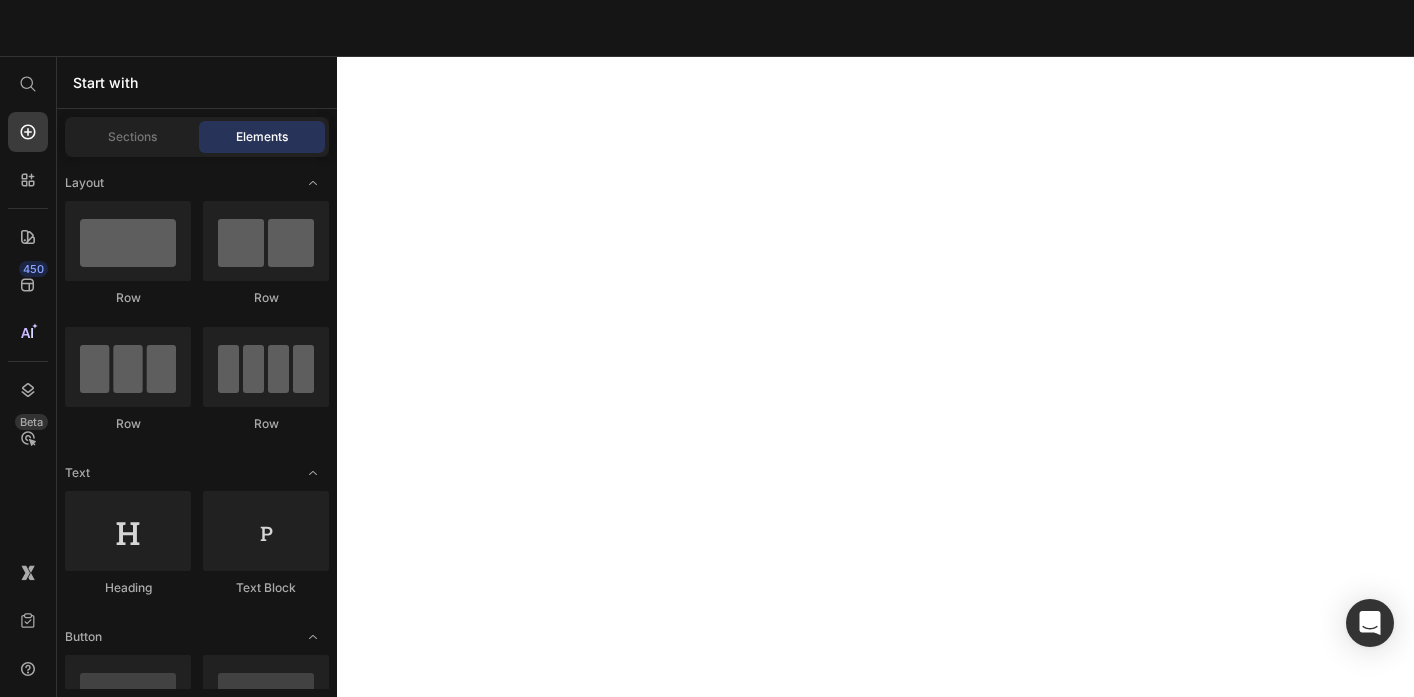 scroll, scrollTop: 0, scrollLeft: 0, axis: both 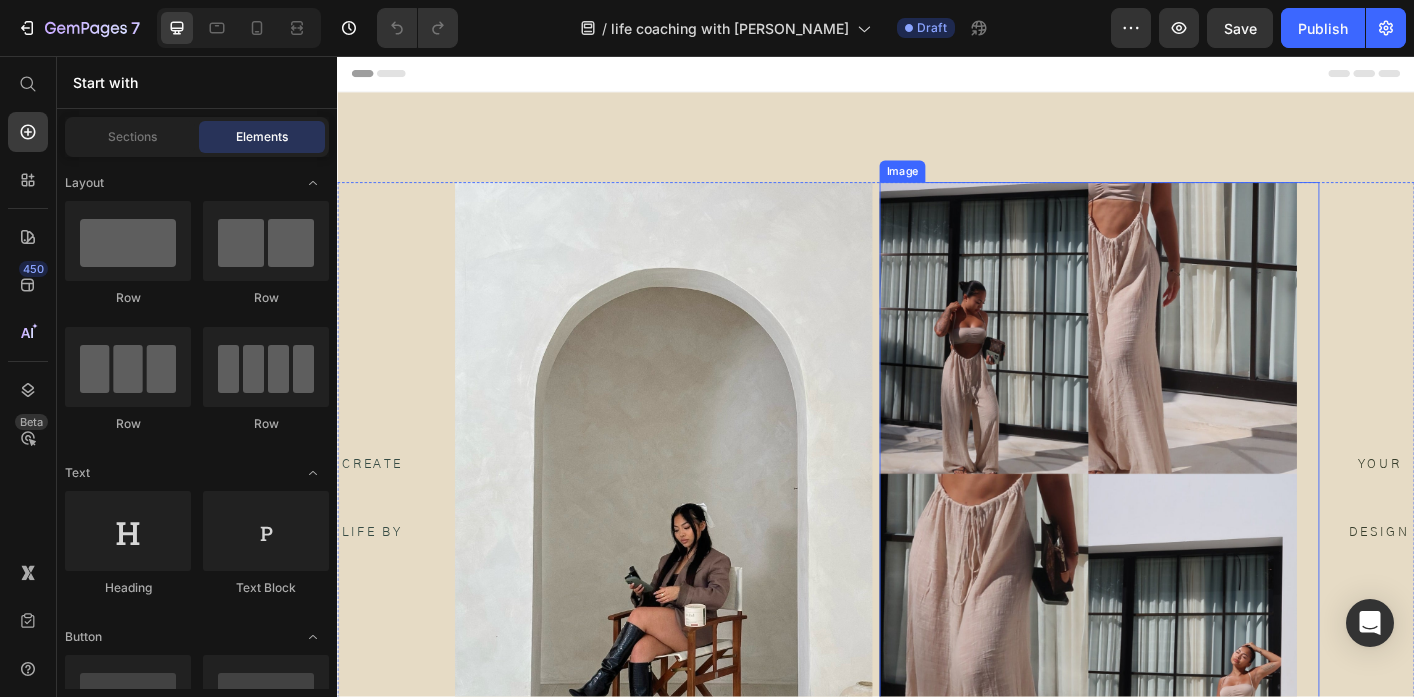 click at bounding box center [1186, 522] 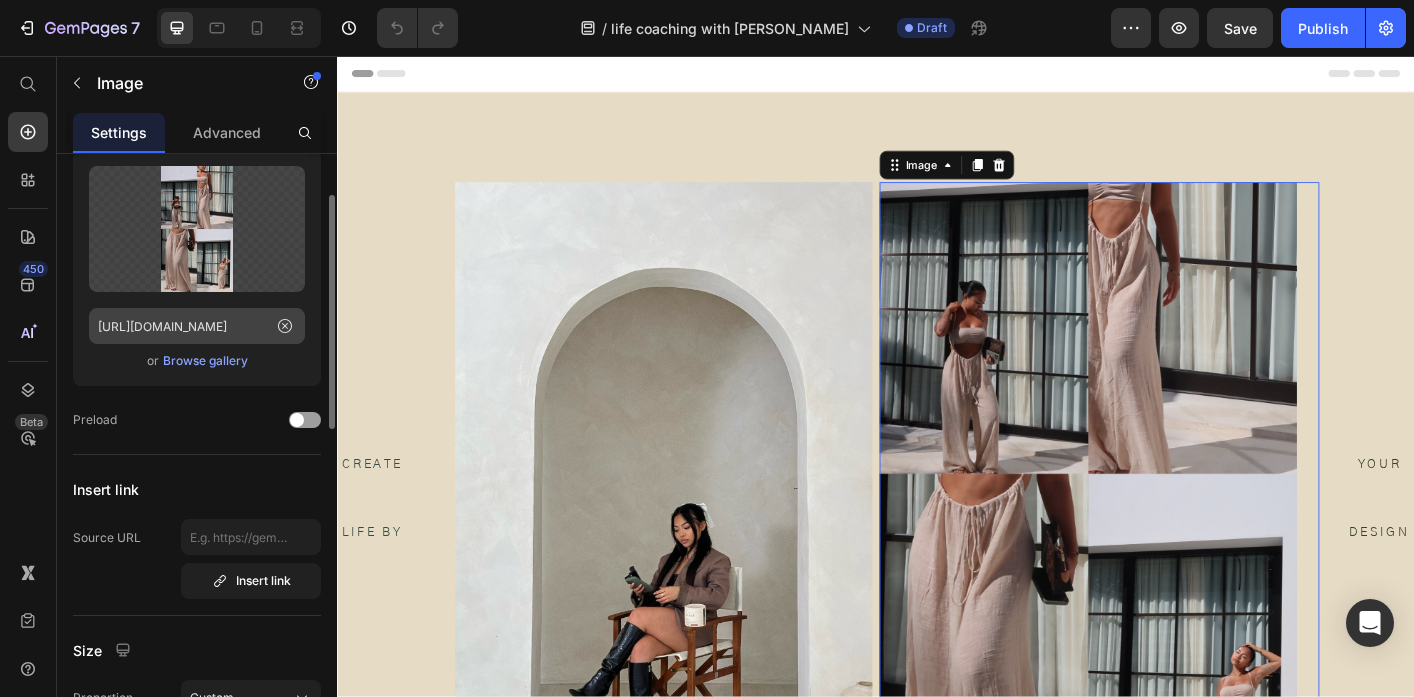 scroll, scrollTop: 99, scrollLeft: 0, axis: vertical 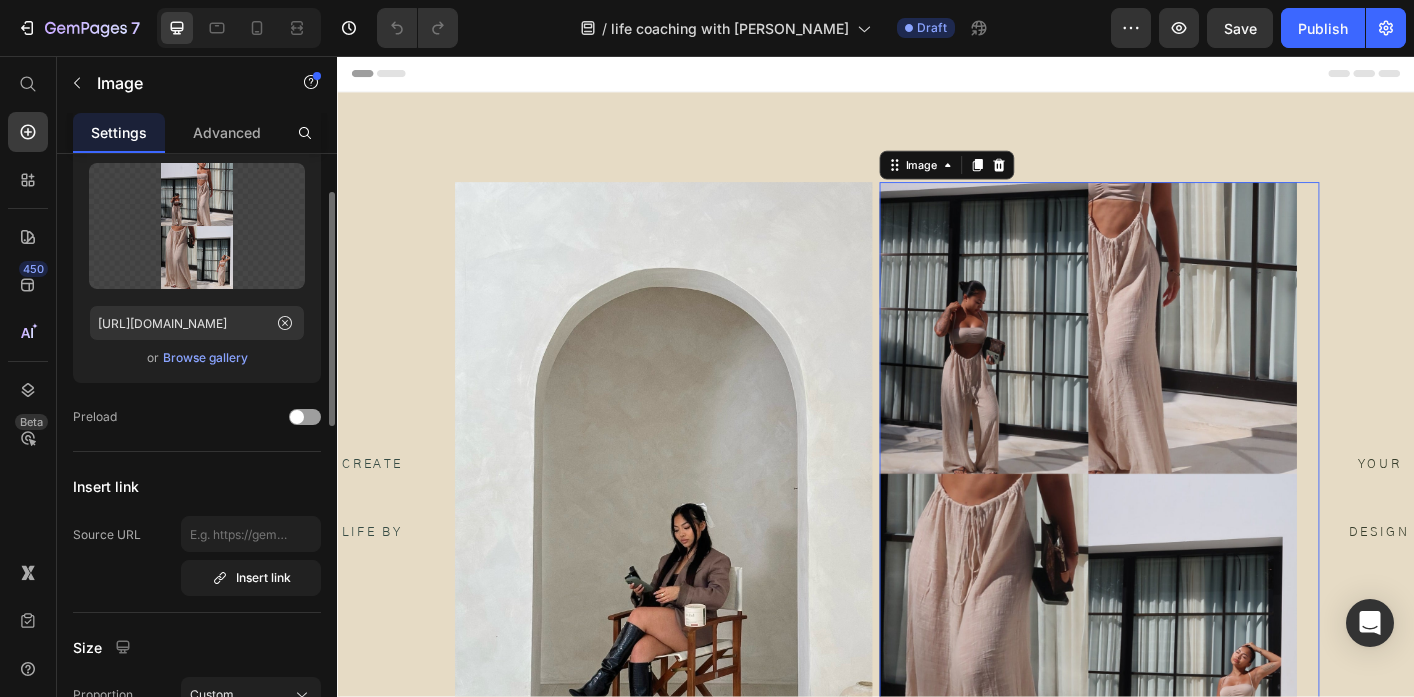 click on "Browse gallery" at bounding box center (205, 358) 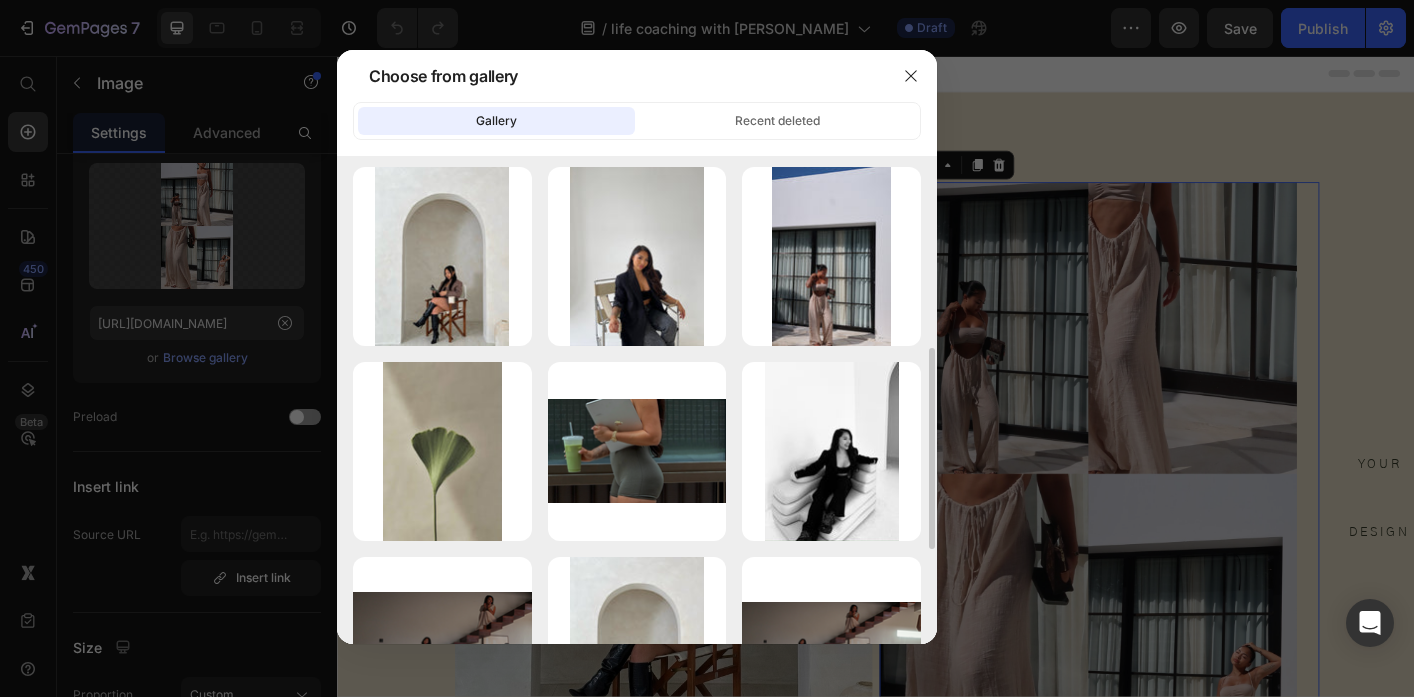 scroll, scrollTop: 415, scrollLeft: 0, axis: vertical 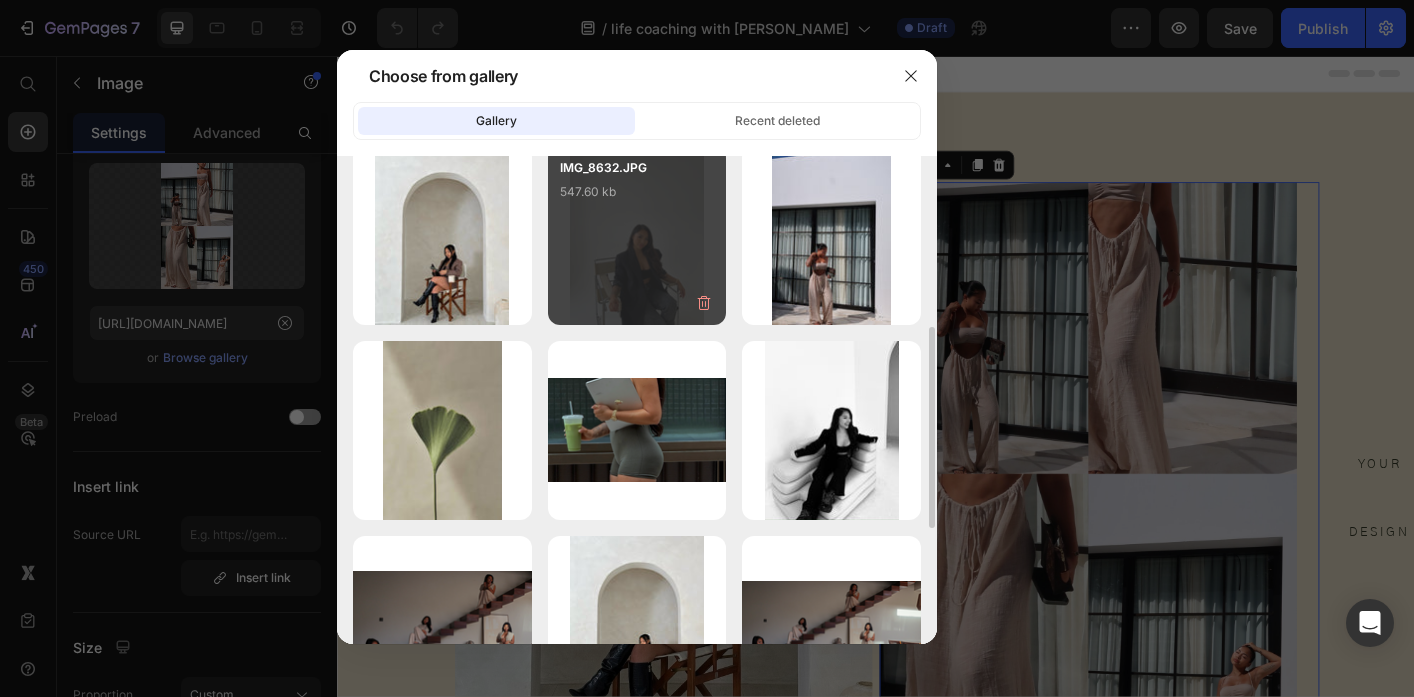 click on "IMG_8632.JPG 547.60 kb" at bounding box center (637, 235) 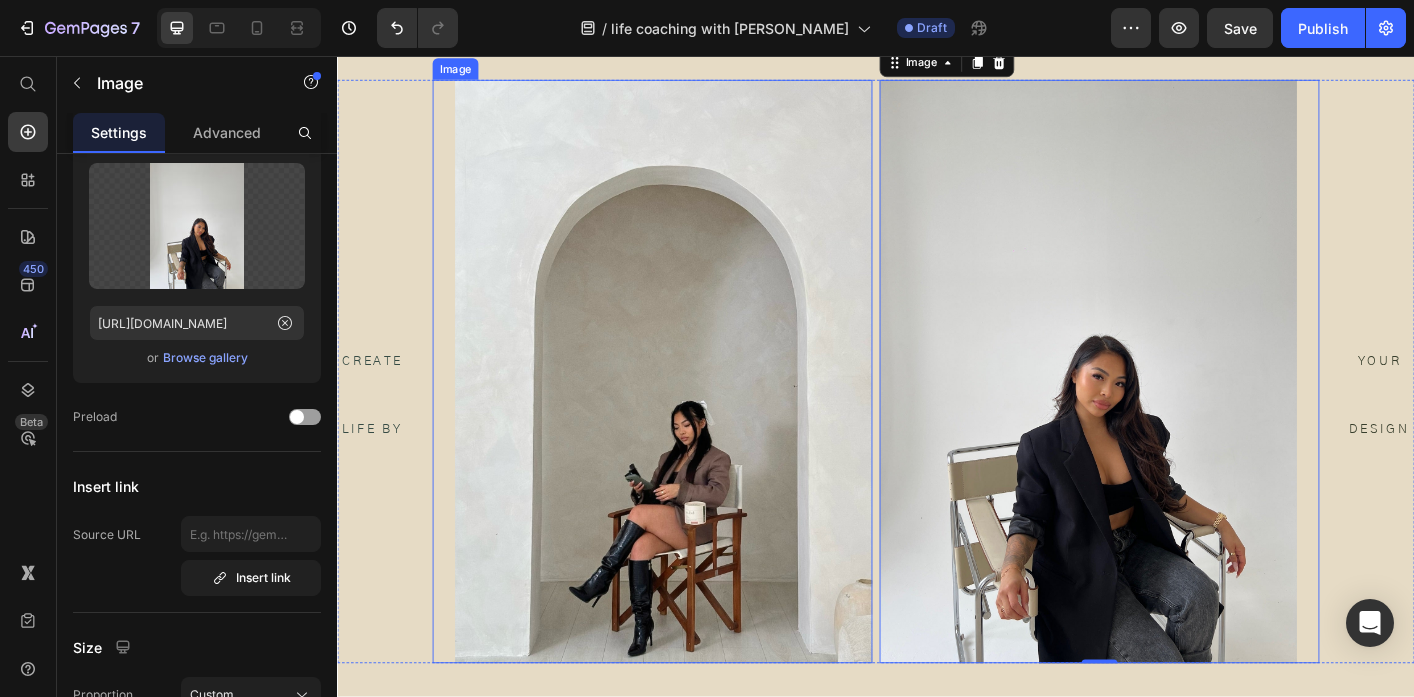 scroll, scrollTop: 118, scrollLeft: 0, axis: vertical 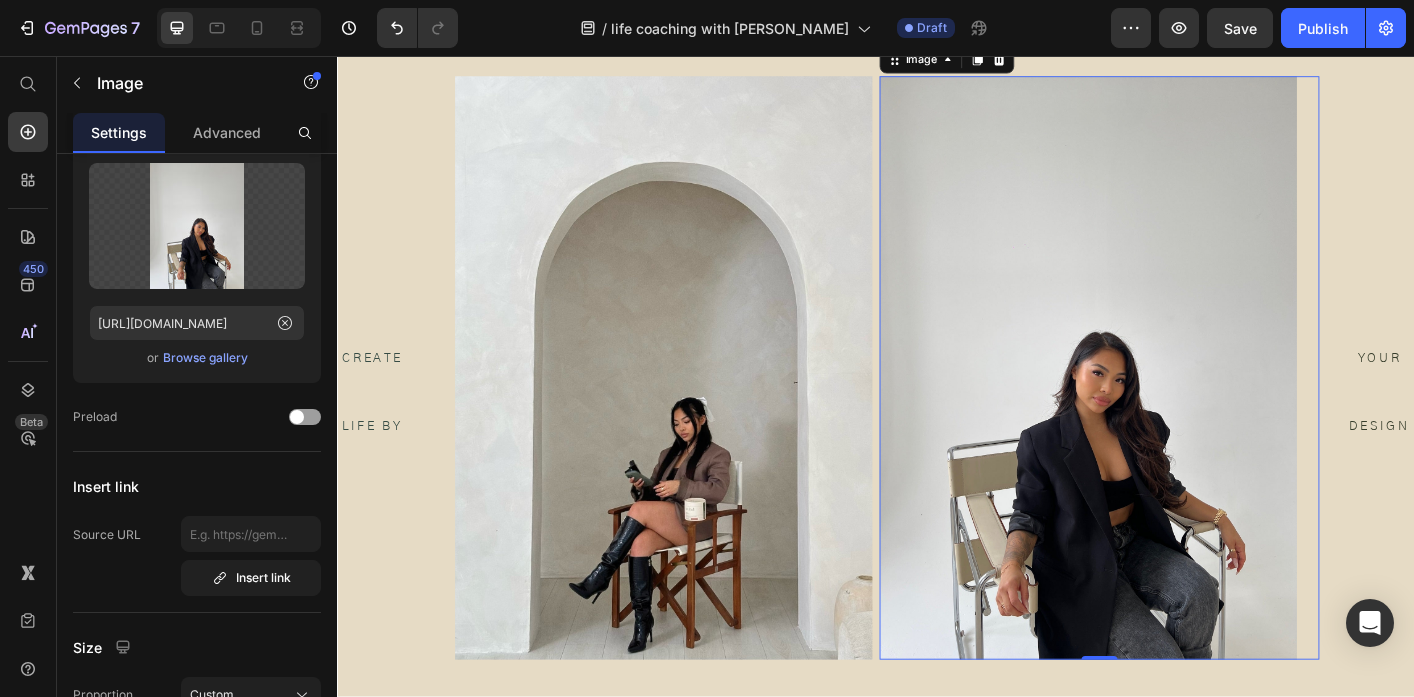 click at bounding box center (1186, 404) 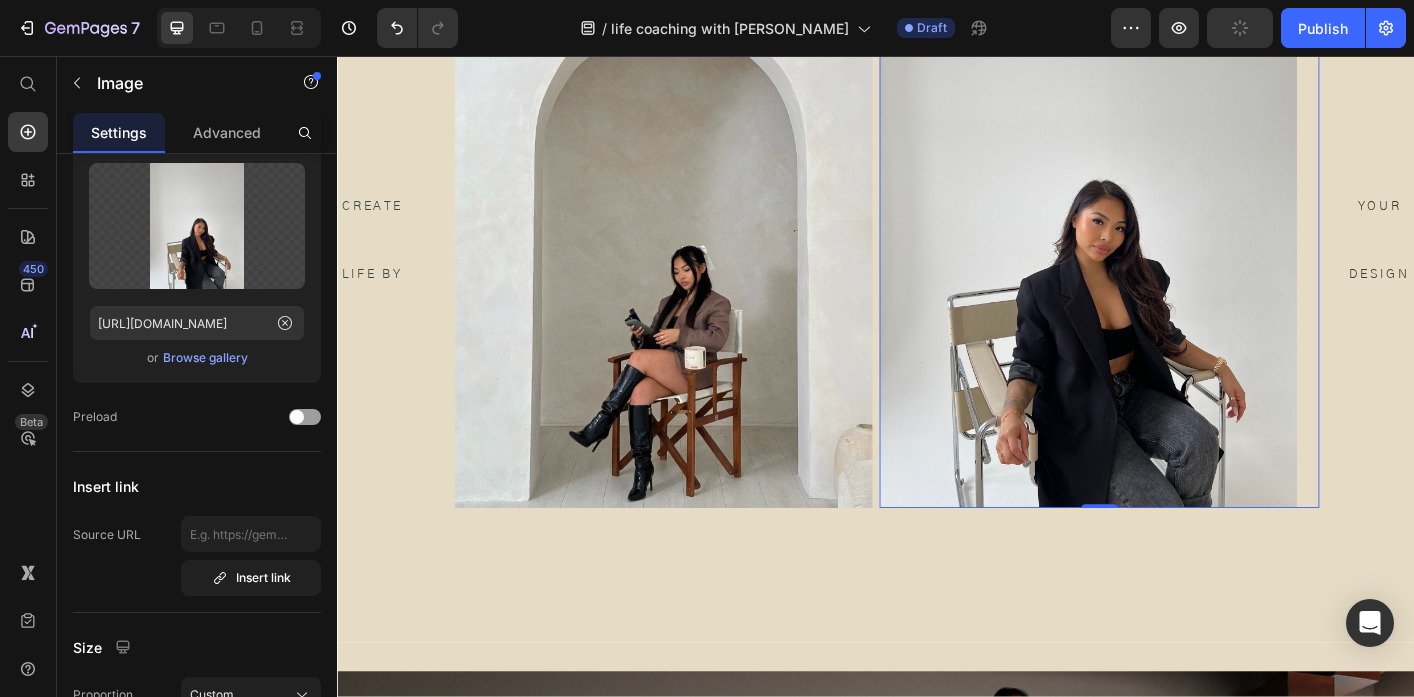 scroll, scrollTop: 275, scrollLeft: 0, axis: vertical 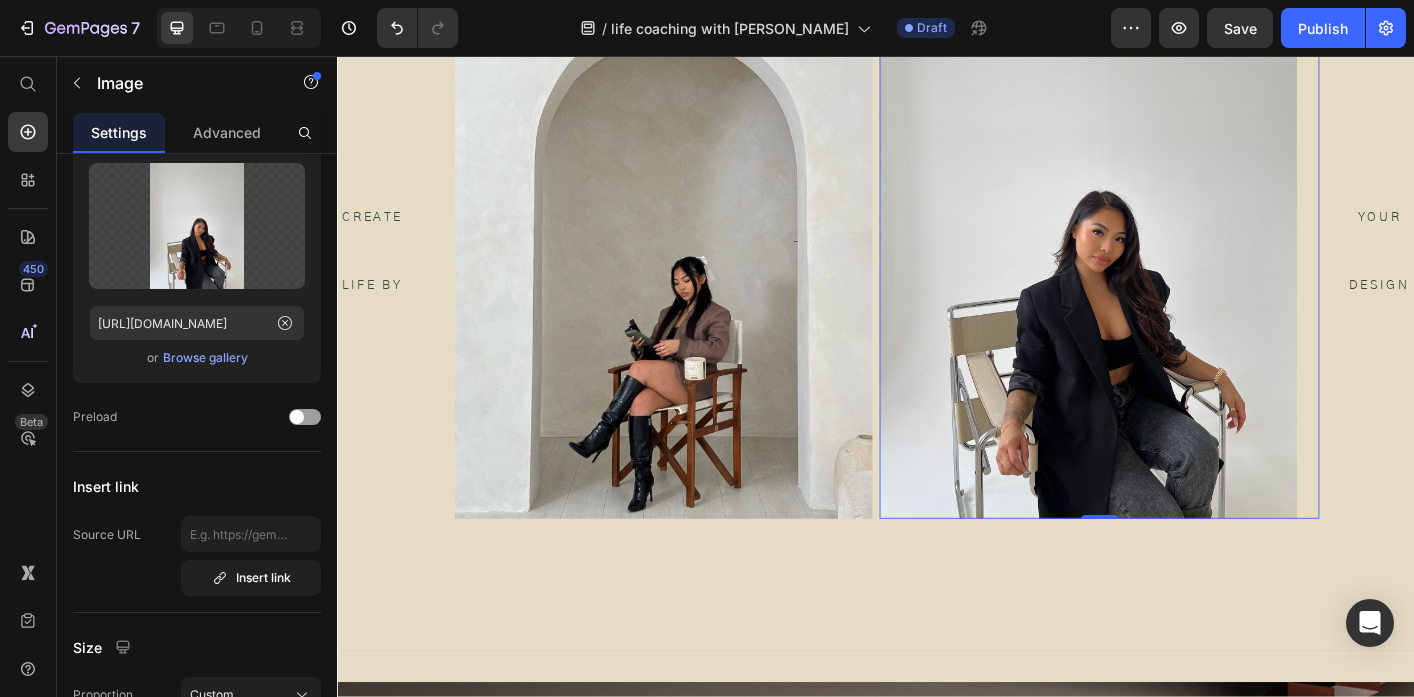 click at bounding box center [1186, 247] 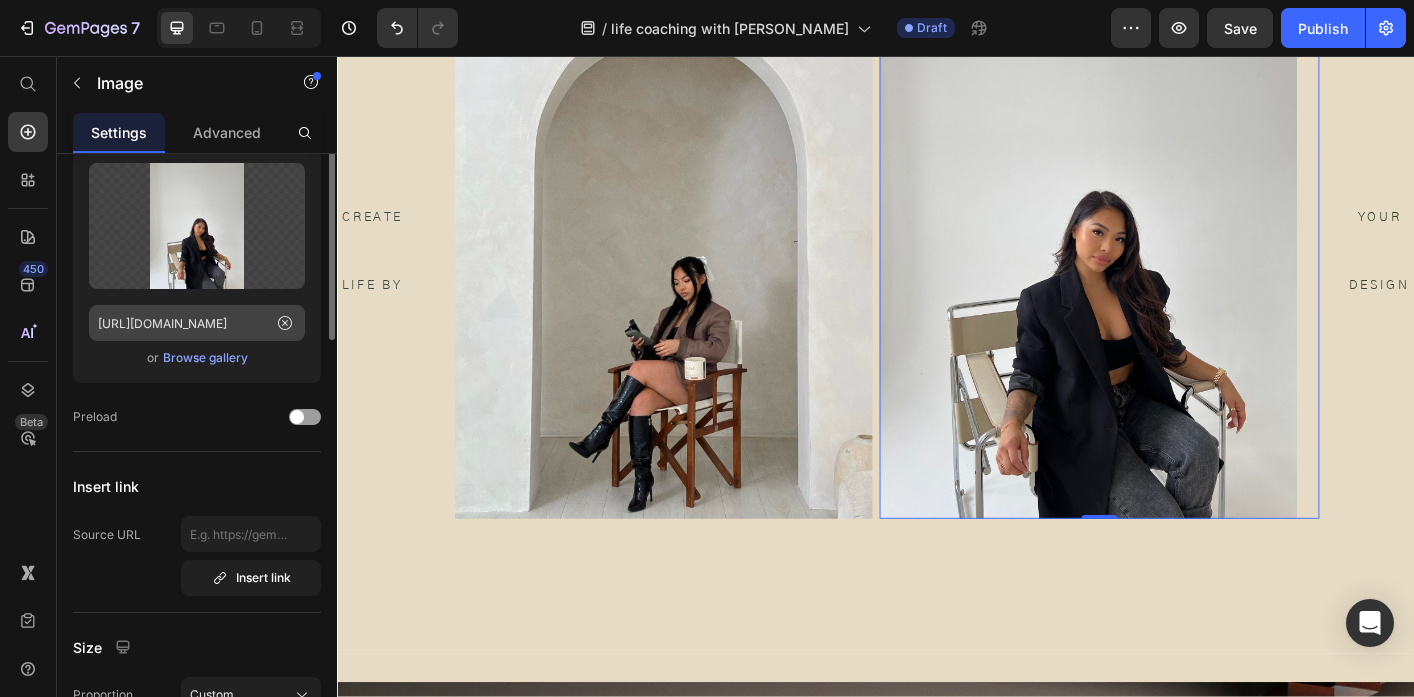 scroll, scrollTop: 0, scrollLeft: 0, axis: both 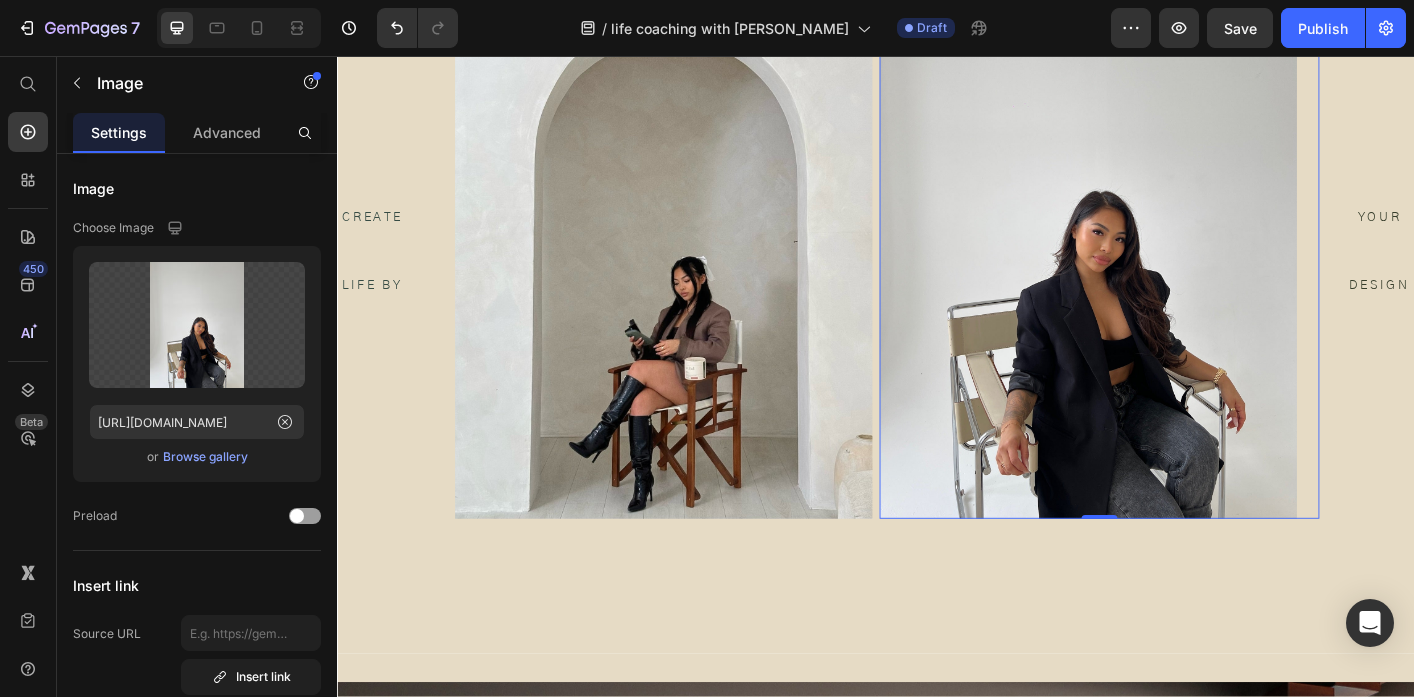 click at bounding box center (1186, 247) 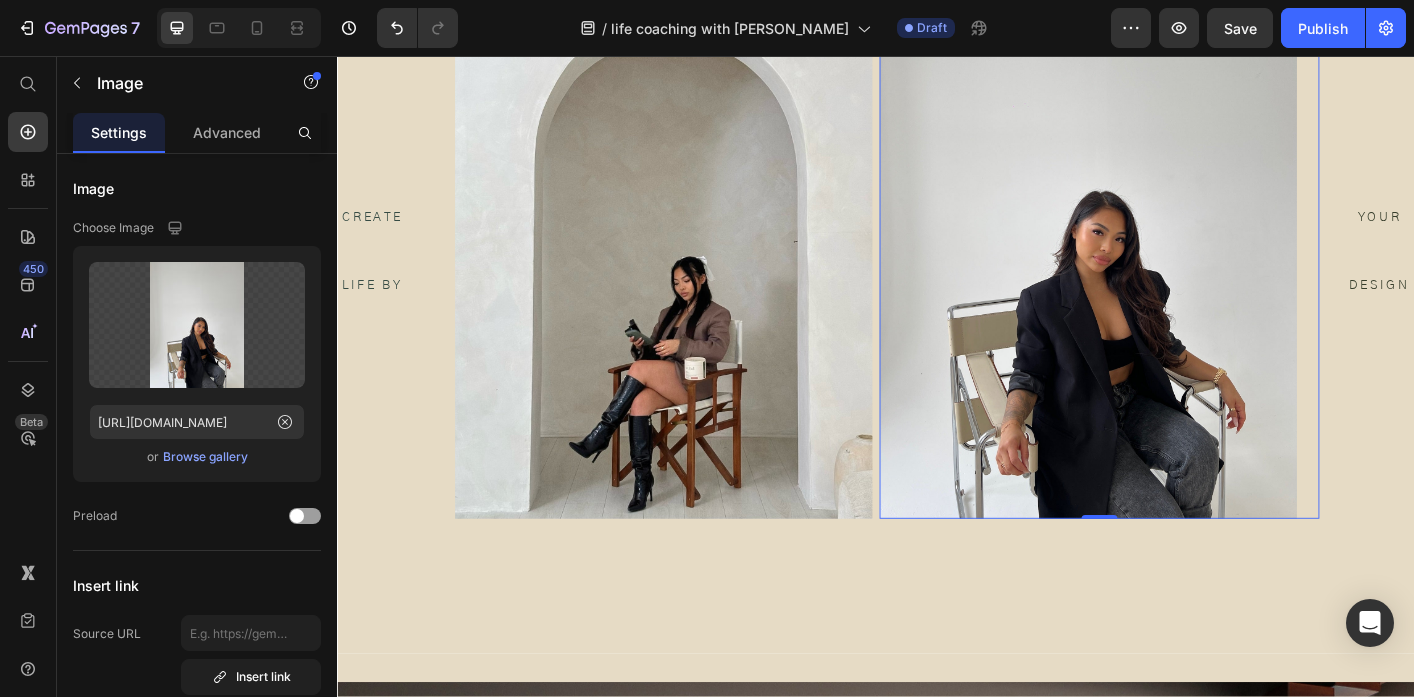 scroll, scrollTop: 83, scrollLeft: 0, axis: vertical 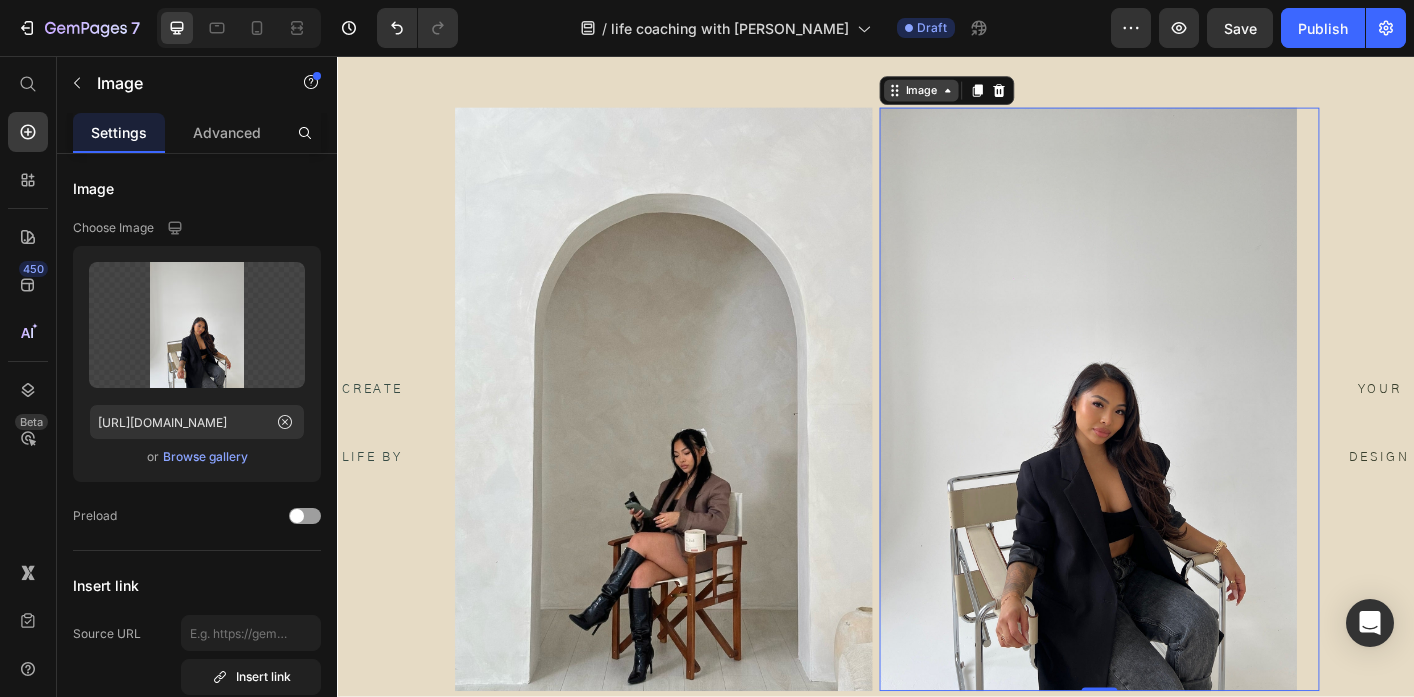 click 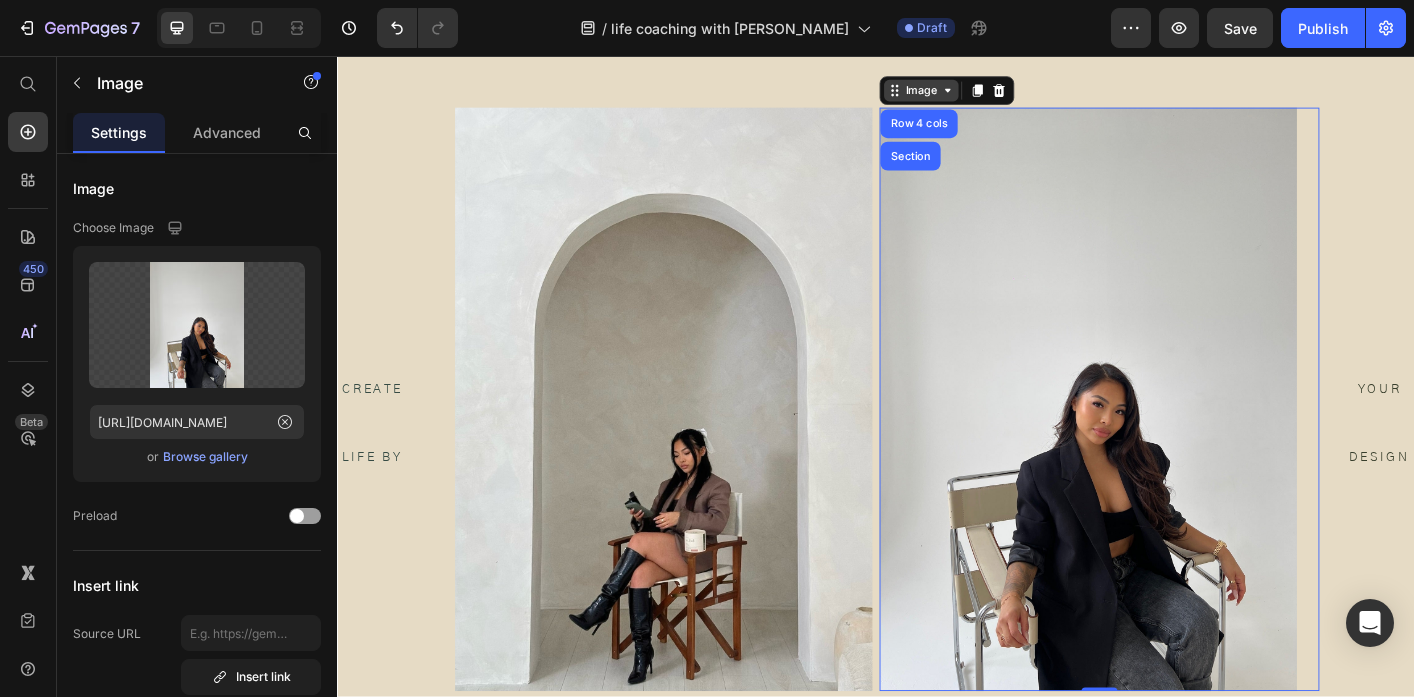 click 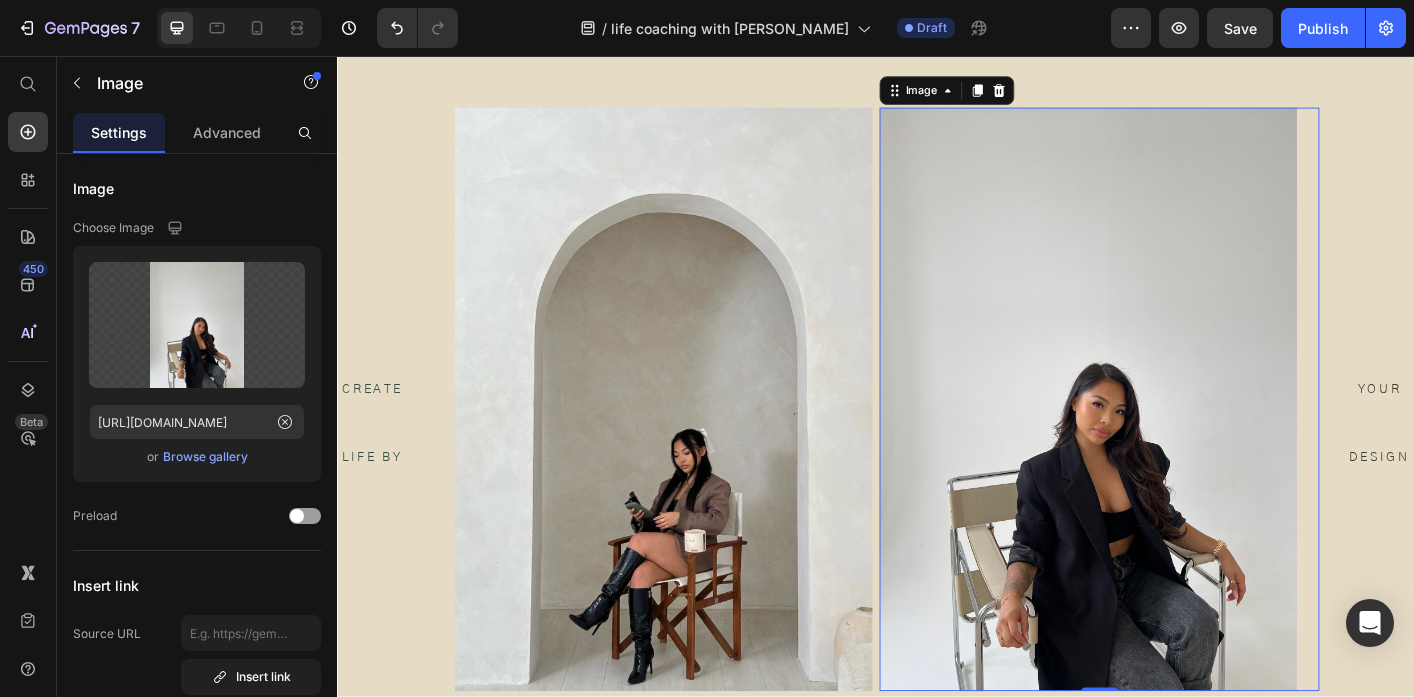 click at bounding box center [1186, 439] 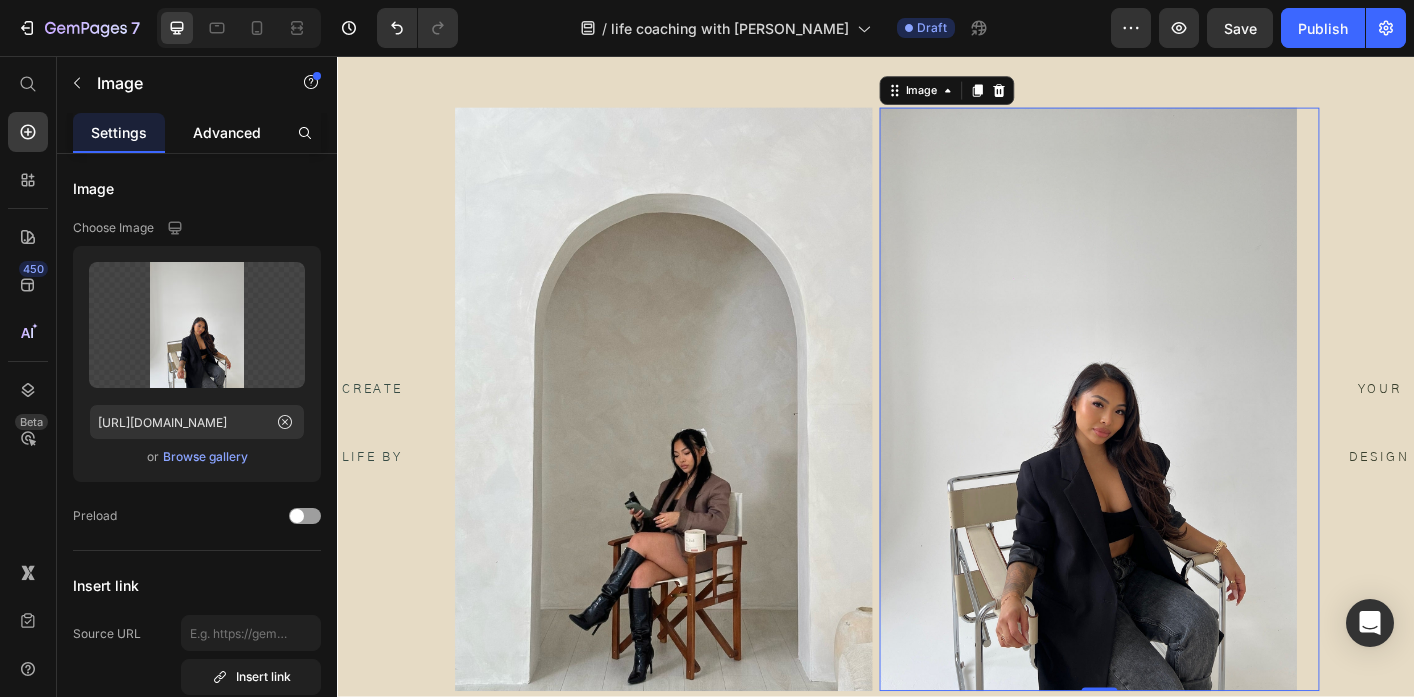 click on "Advanced" at bounding box center (227, 132) 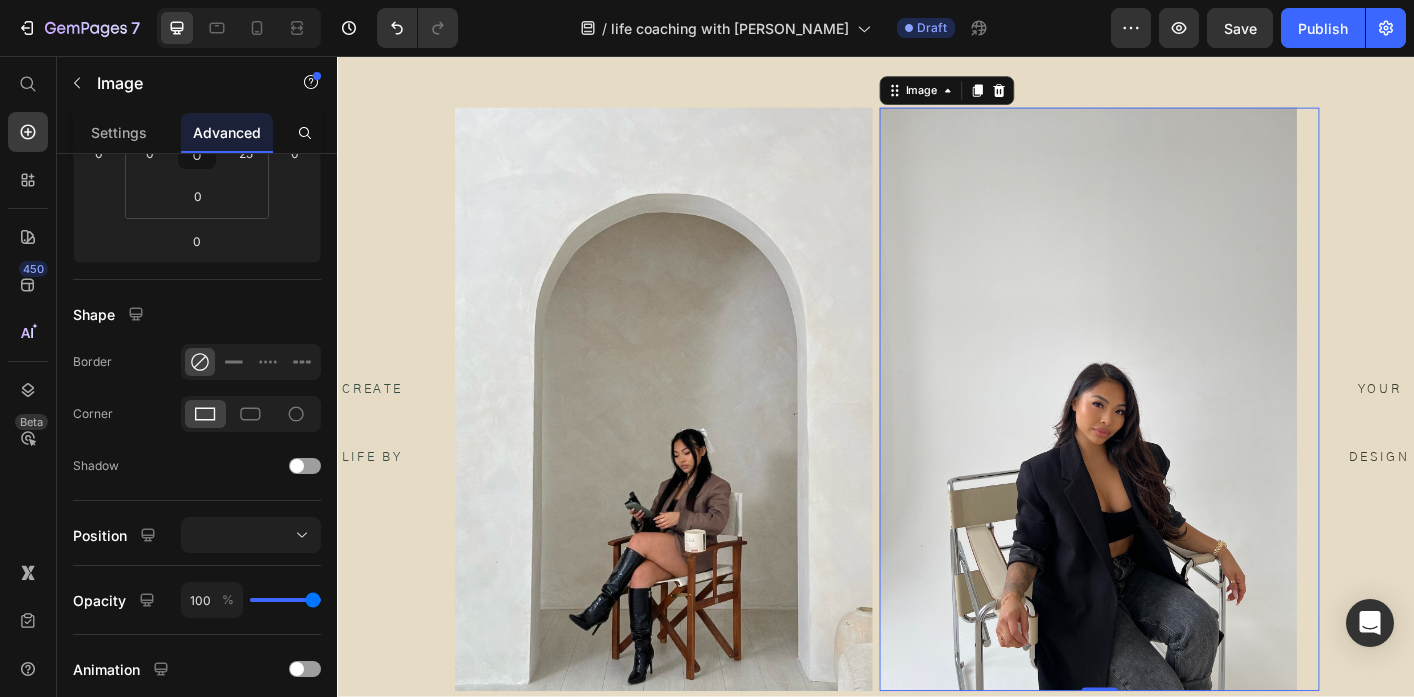 scroll, scrollTop: 0, scrollLeft: 0, axis: both 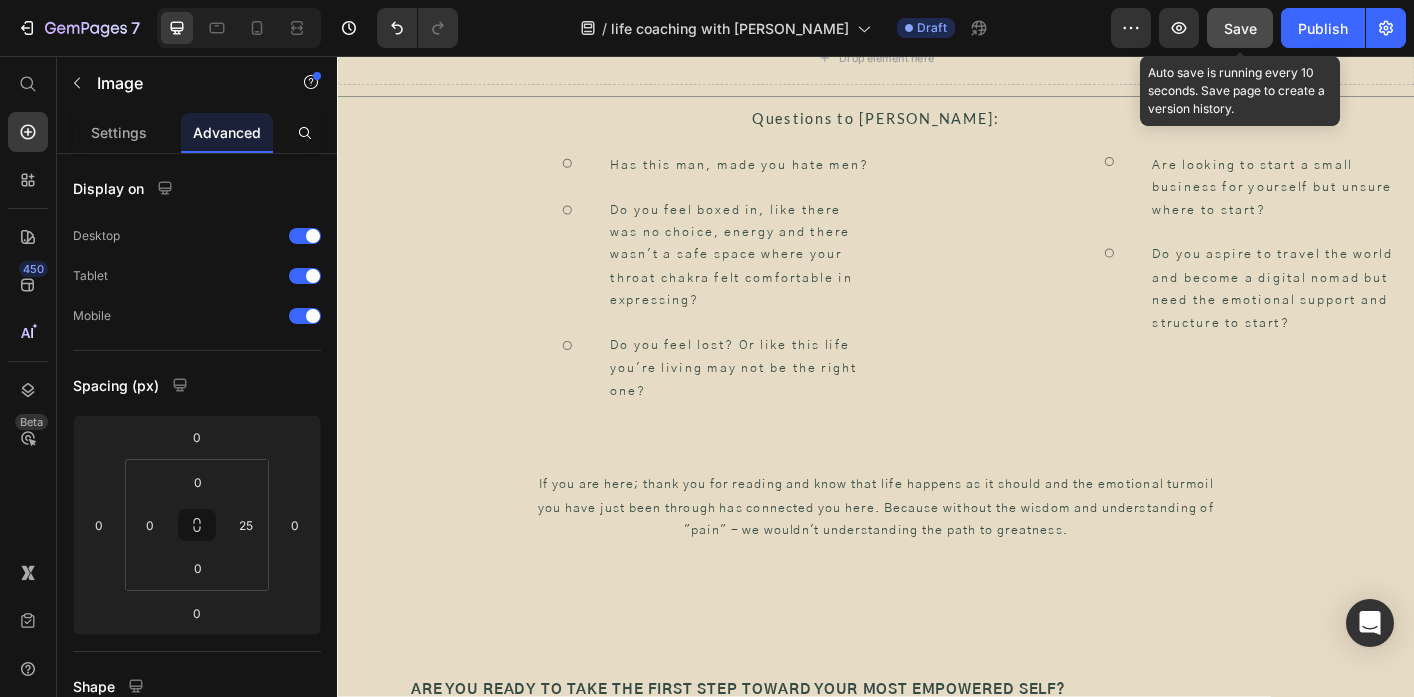 click on "Save" at bounding box center (1240, 28) 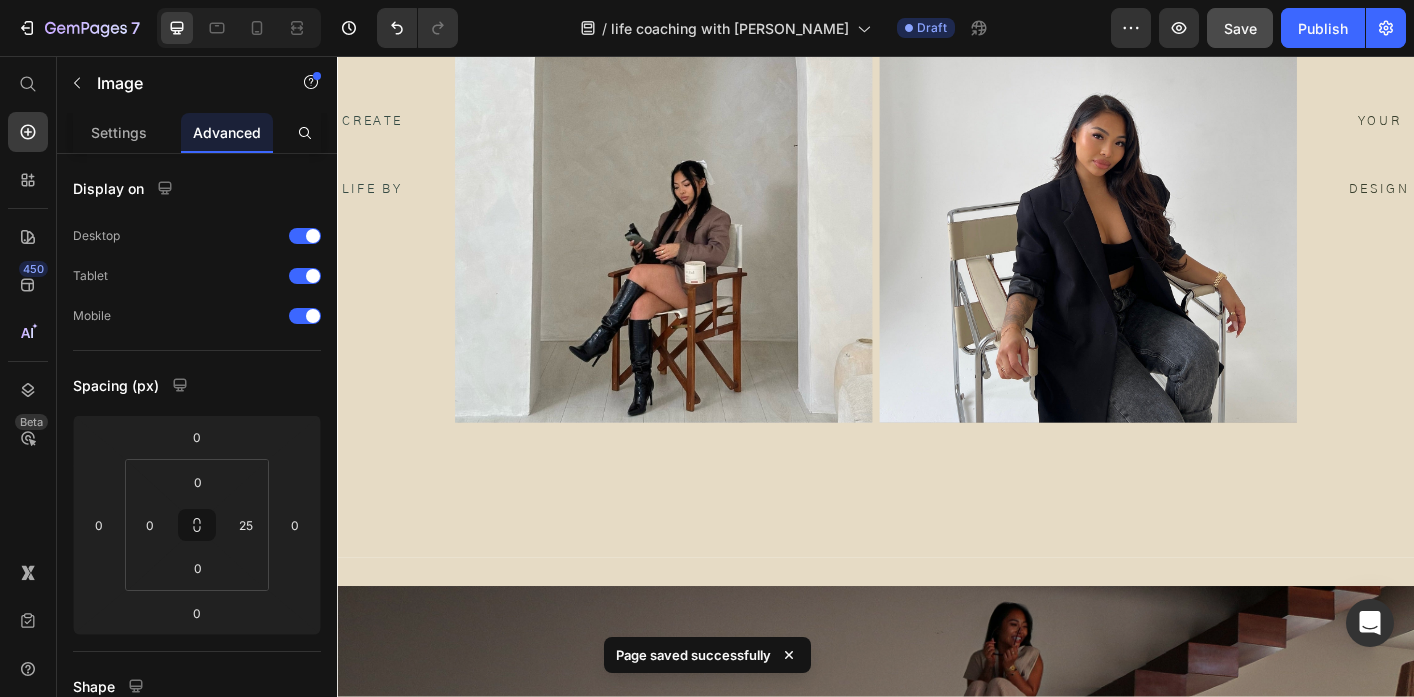 scroll, scrollTop: 411, scrollLeft: 0, axis: vertical 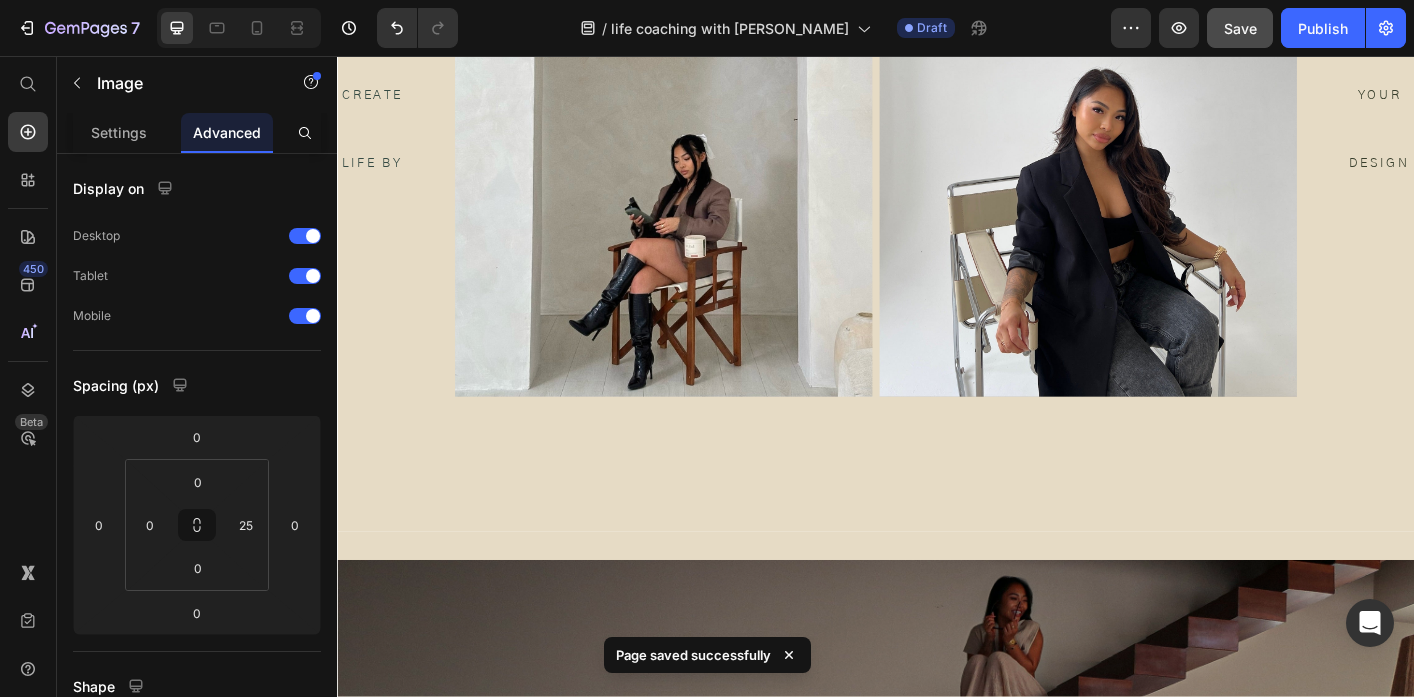click at bounding box center [1186, 111] 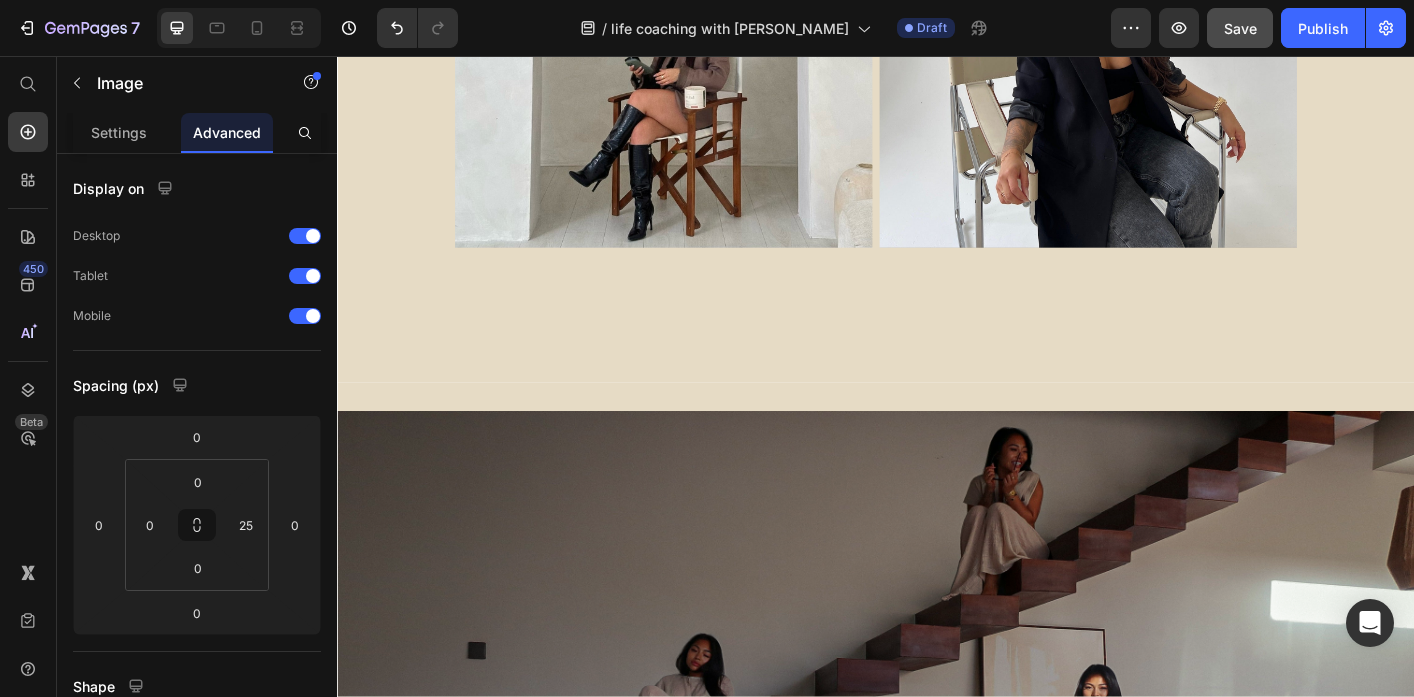 scroll, scrollTop: 0, scrollLeft: 0, axis: both 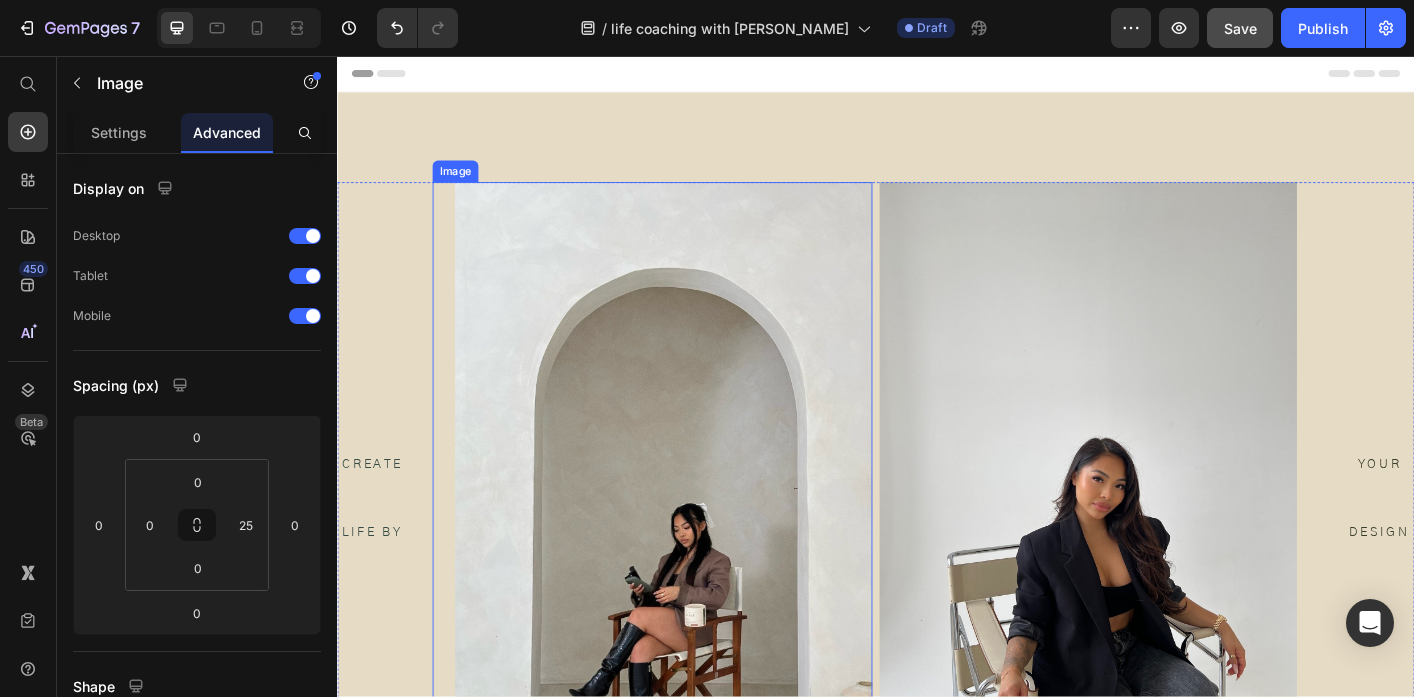 click at bounding box center [688, 522] 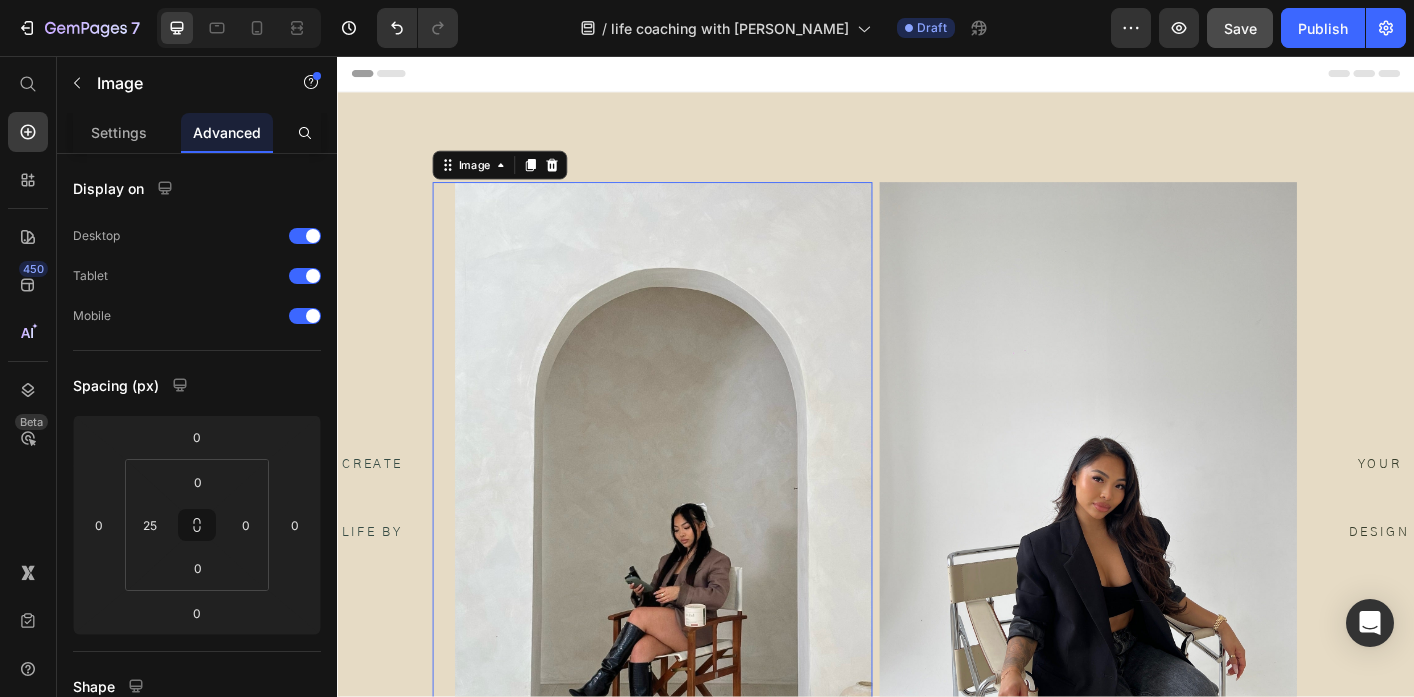 click at bounding box center (688, 522) 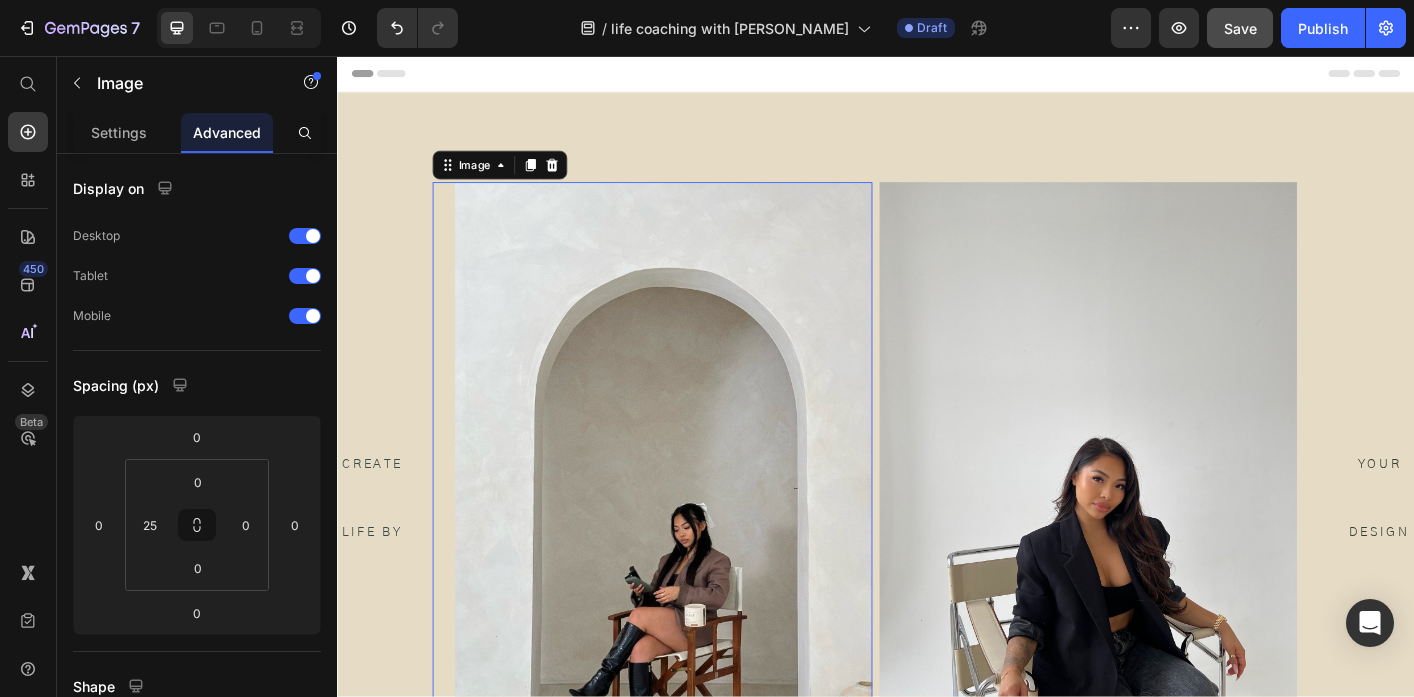 click at bounding box center (688, 522) 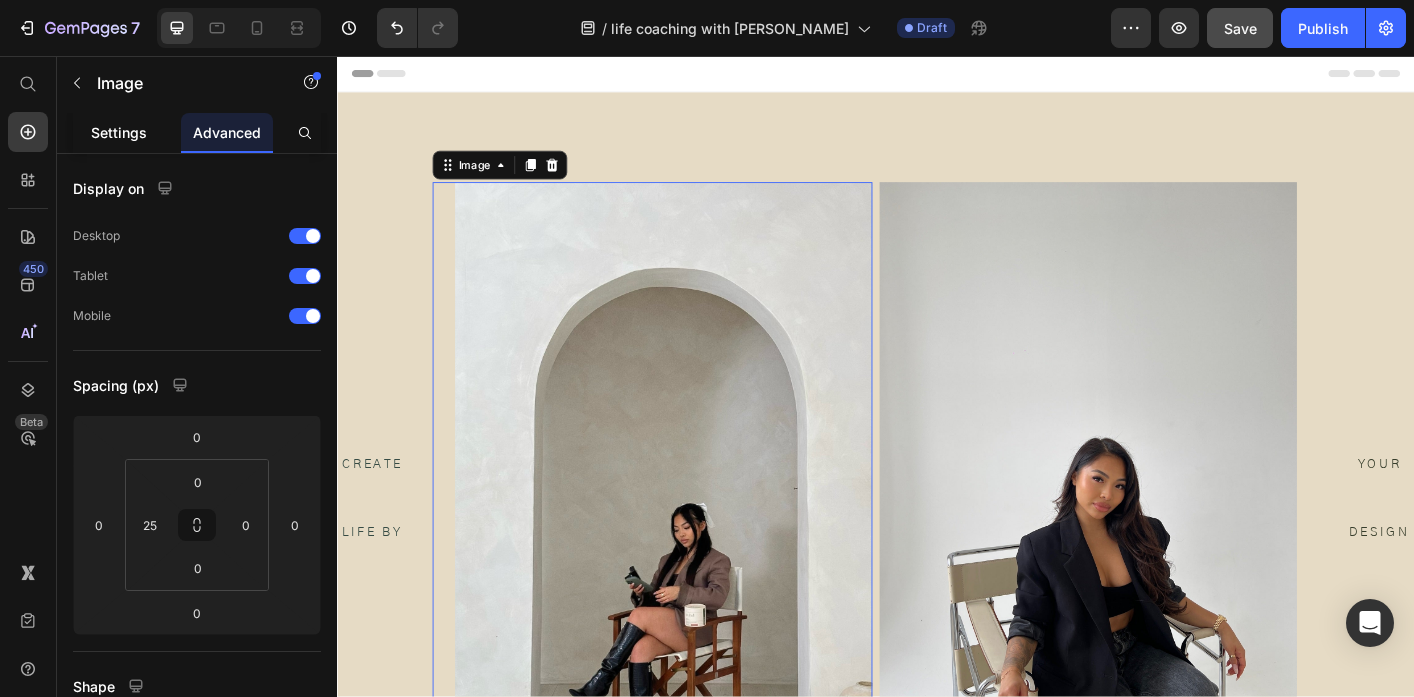 click on "Settings" at bounding box center (119, 132) 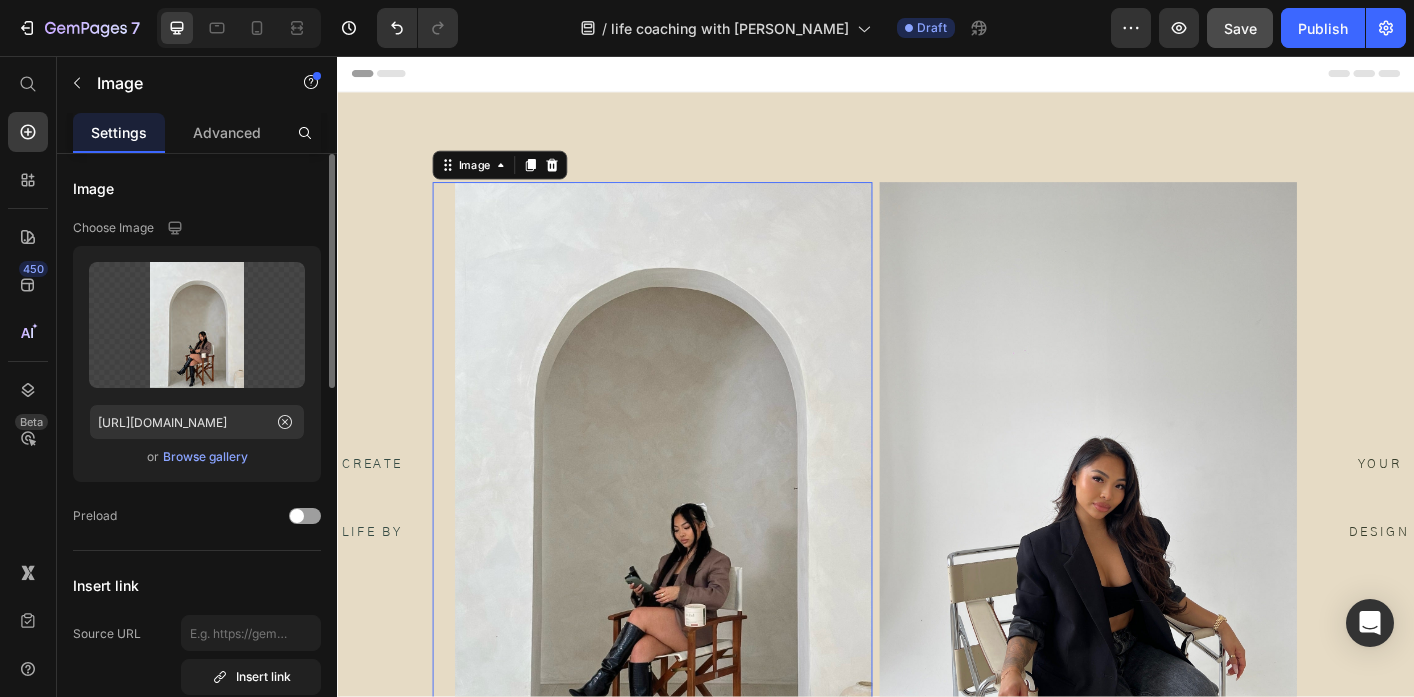 click on "Browse gallery" at bounding box center (205, 457) 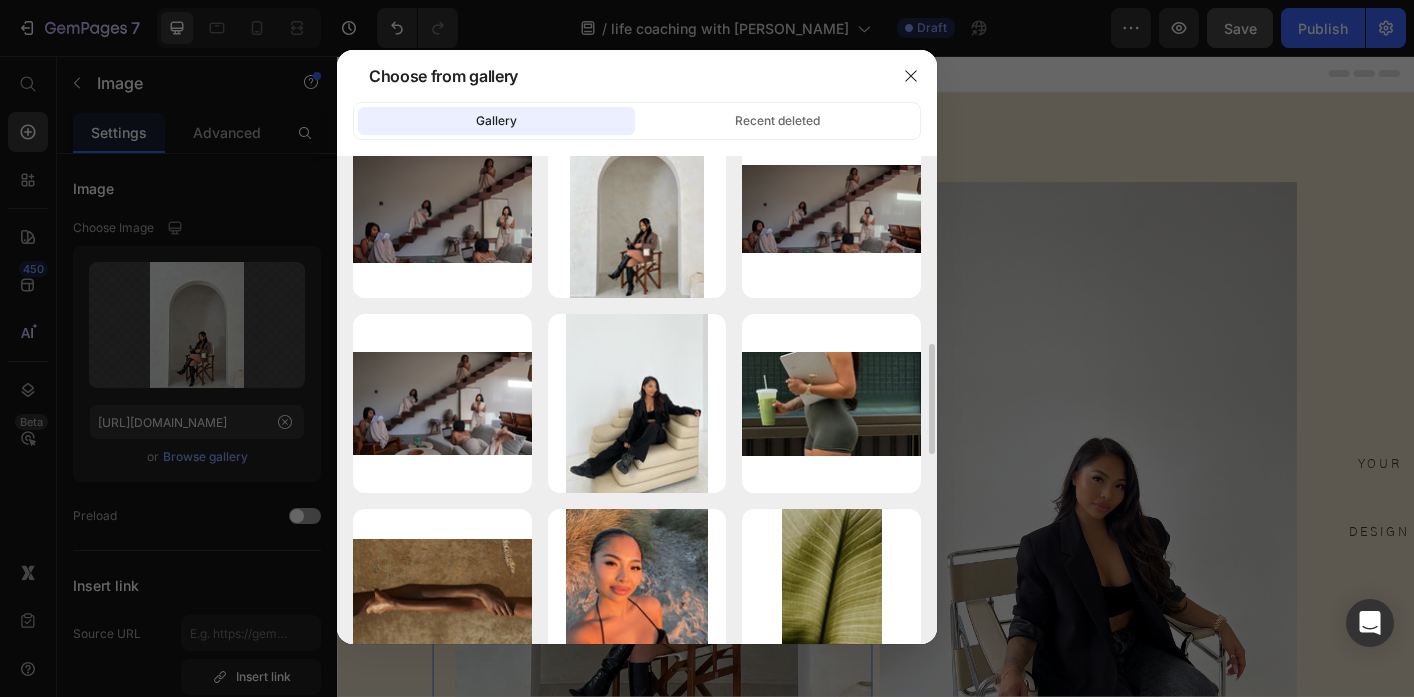scroll, scrollTop: 830, scrollLeft: 0, axis: vertical 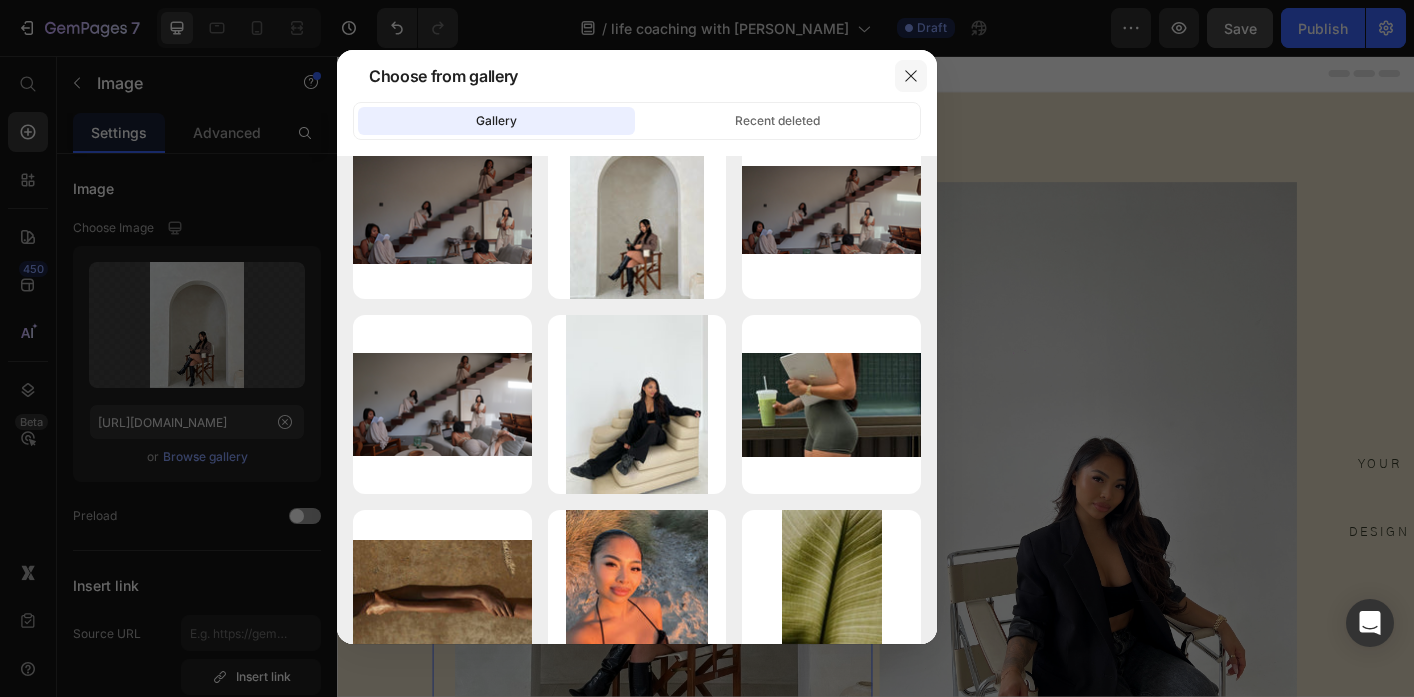 click 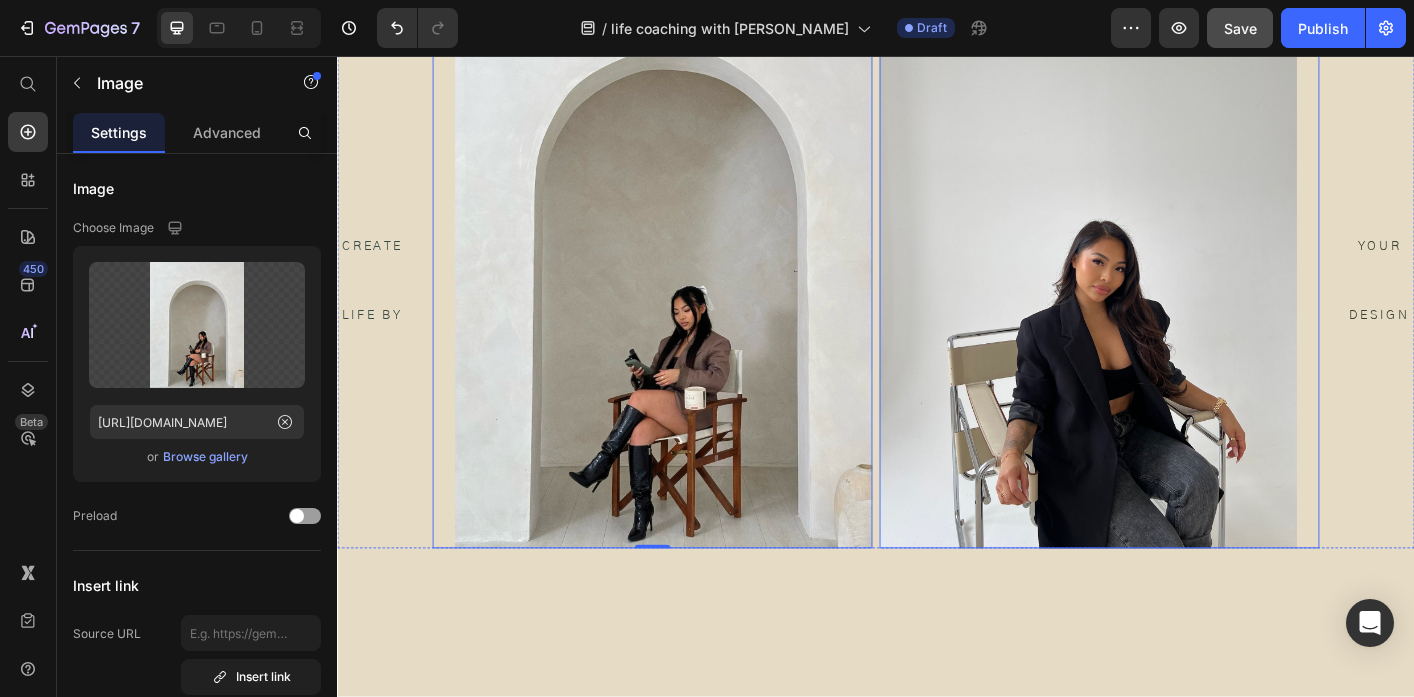 scroll, scrollTop: 243, scrollLeft: 0, axis: vertical 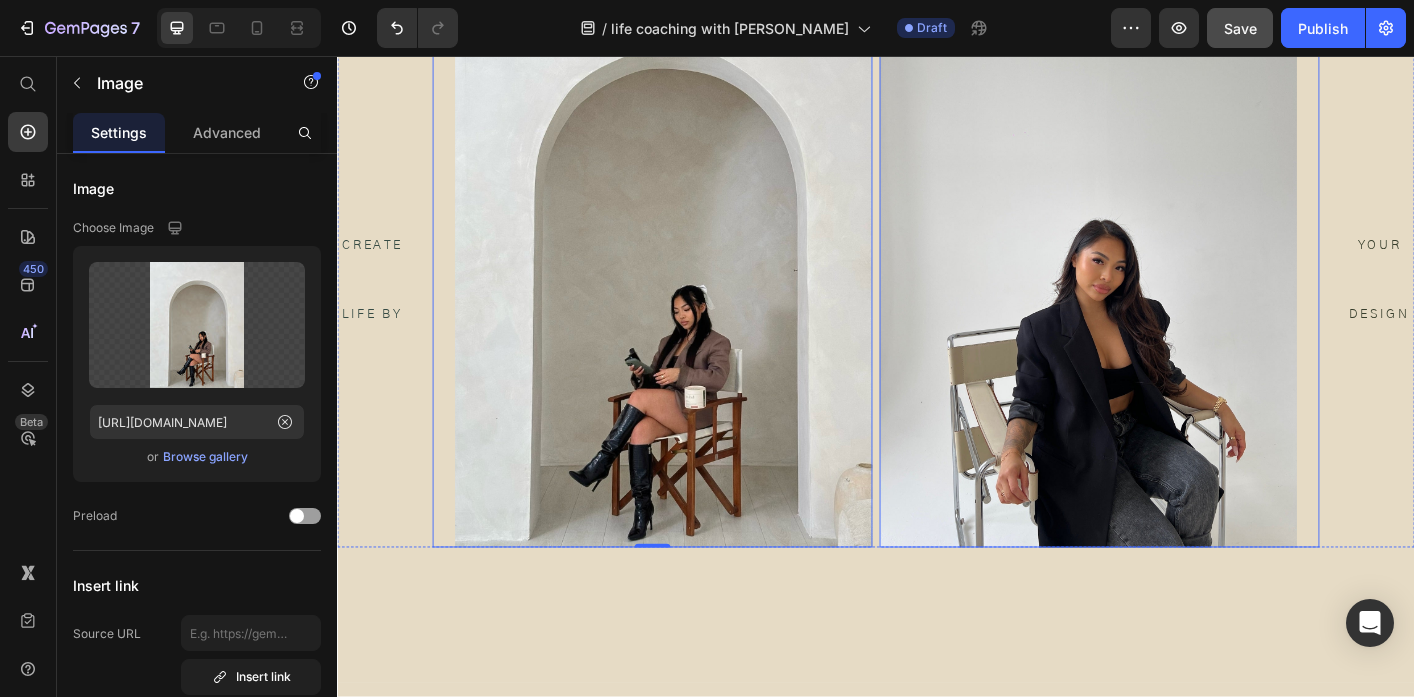 drag, startPoint x: 1069, startPoint y: 438, endPoint x: 1059, endPoint y: 432, distance: 11.661903 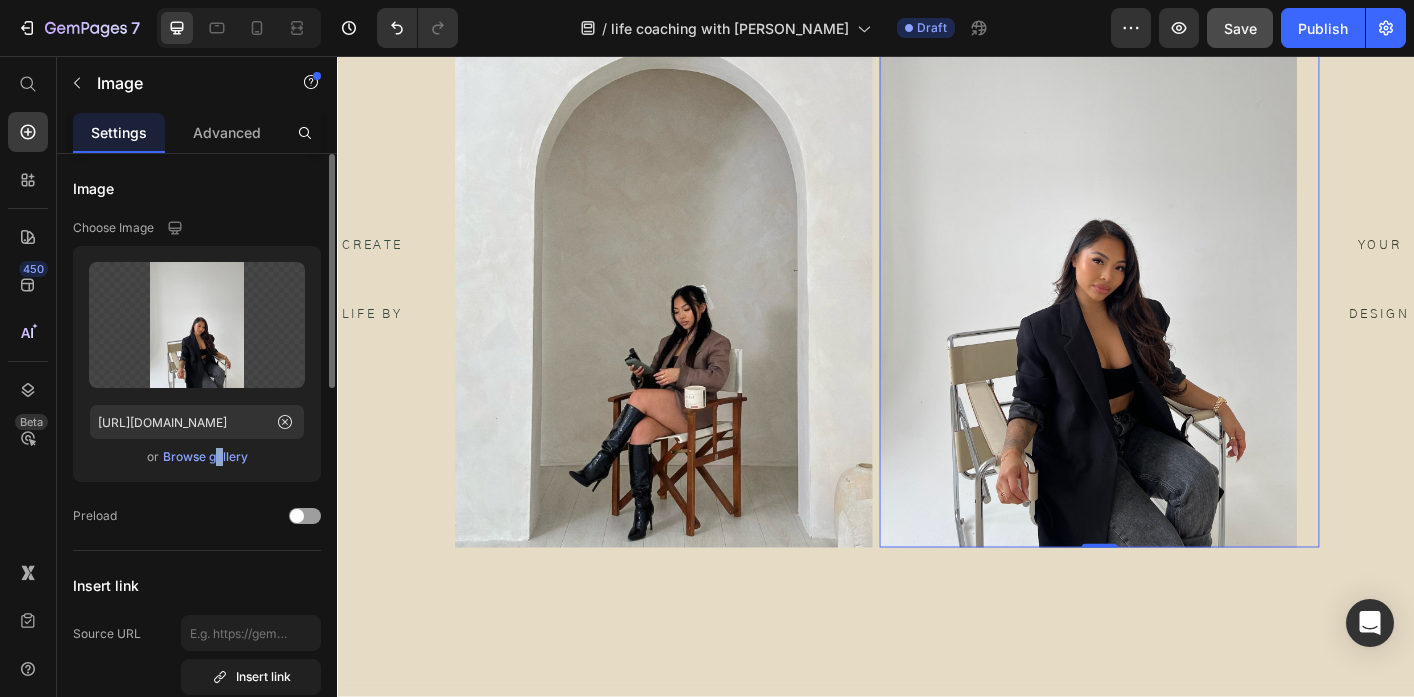 click on "Browse gallery" at bounding box center (205, 457) 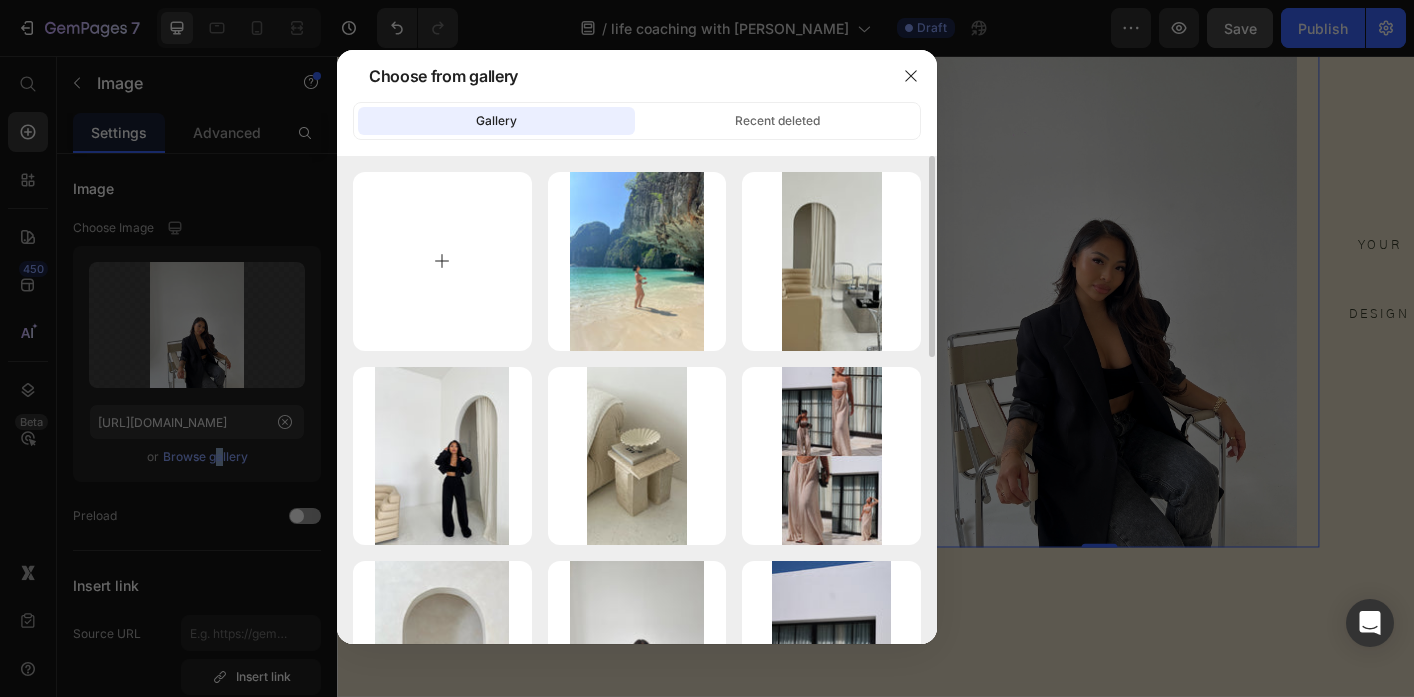 click at bounding box center (442, 261) 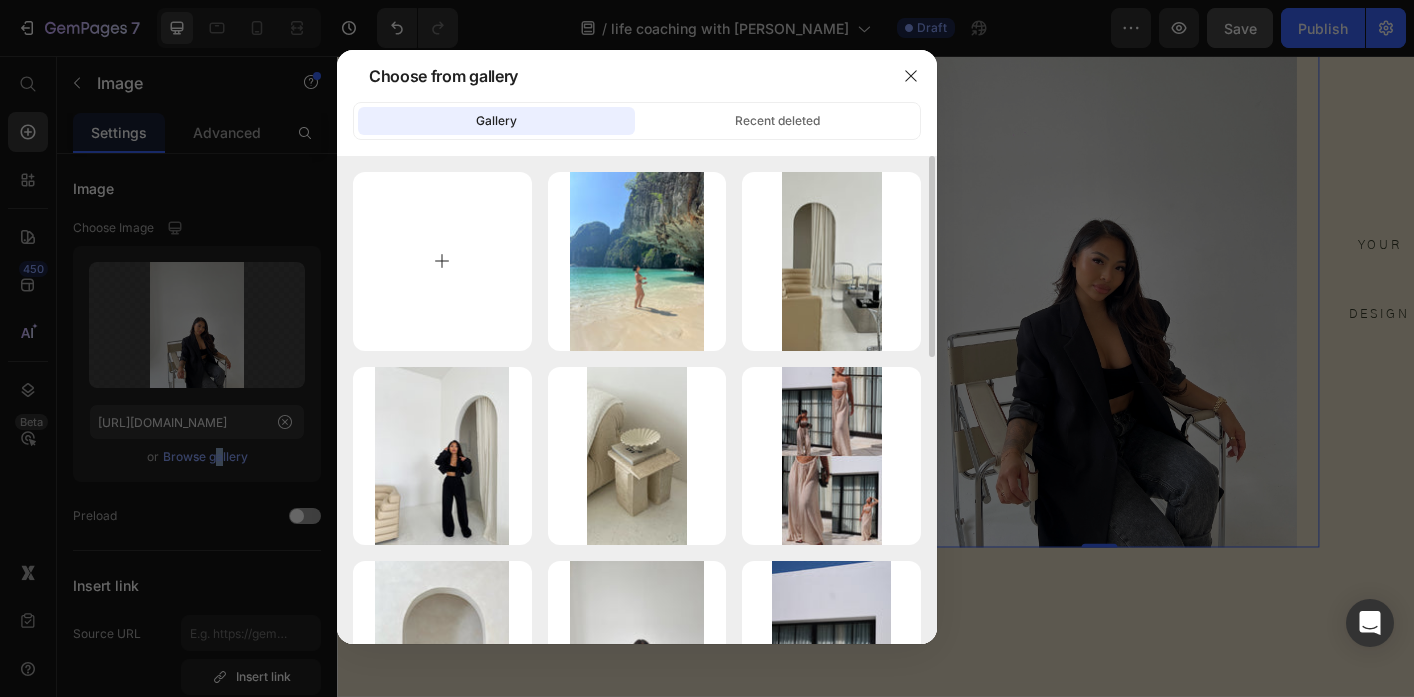 type on "C:\fakepath\329A51C1-8B72-4780-B2BE-3B224FF685EC.JPG" 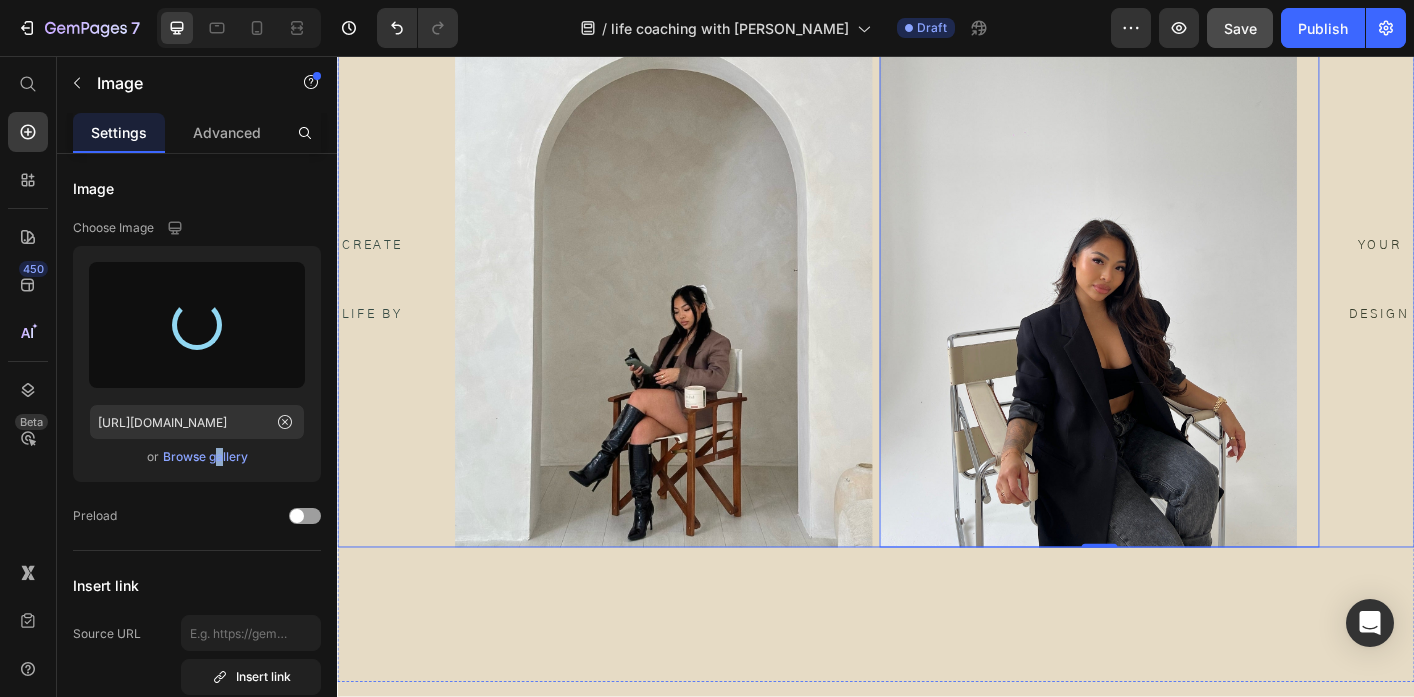type on "[URL][DOMAIN_NAME]" 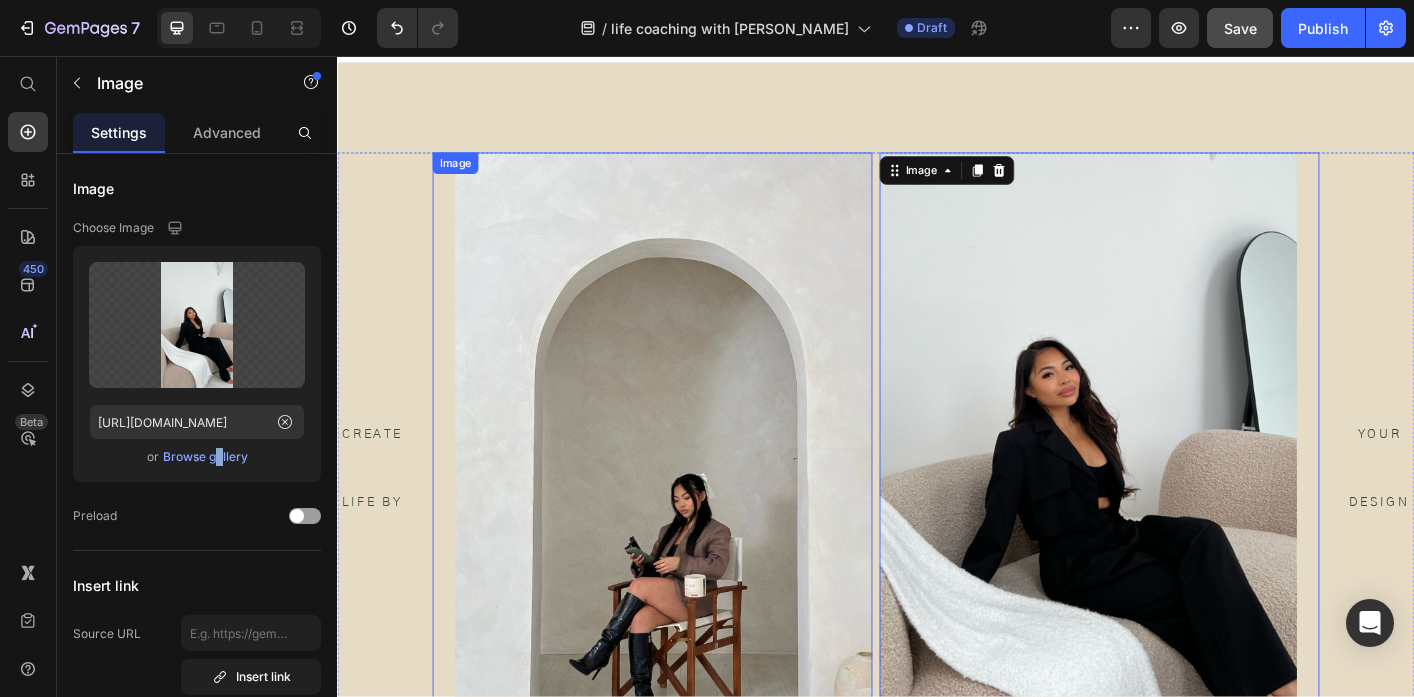 scroll, scrollTop: 15, scrollLeft: 0, axis: vertical 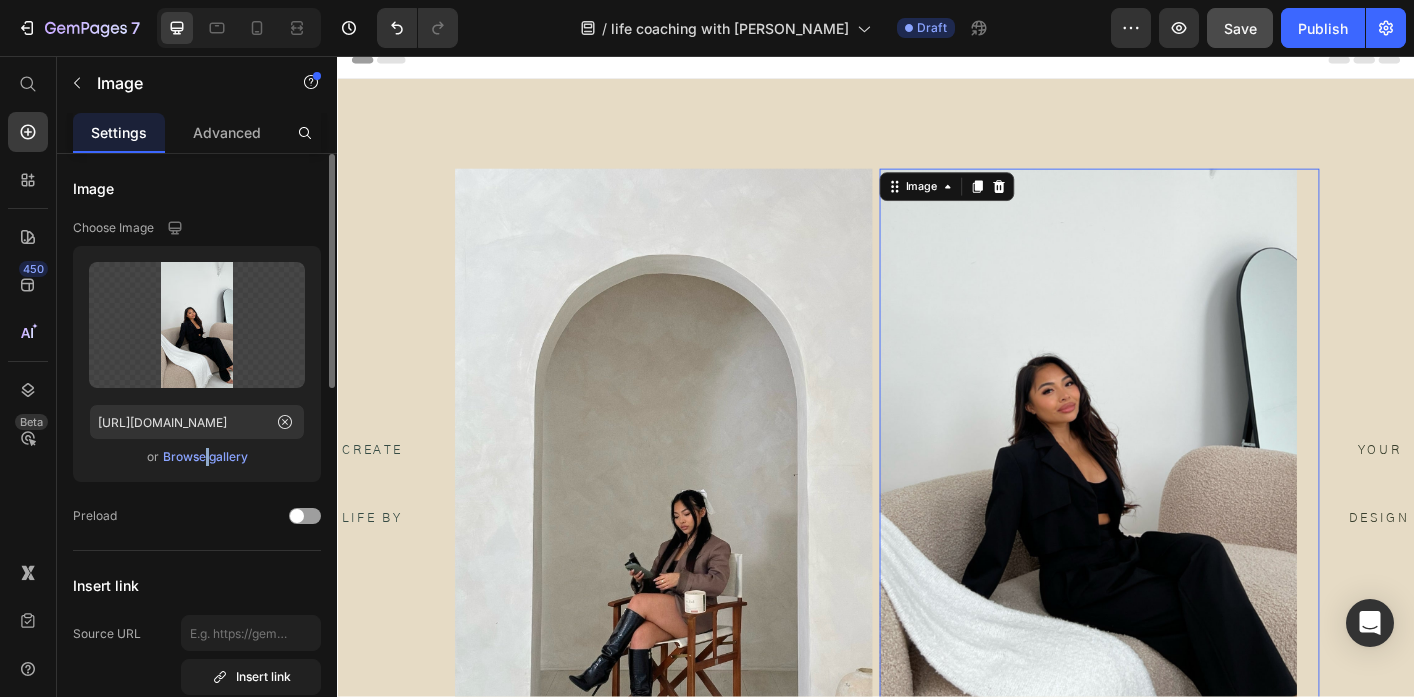 click on "Browse gallery" at bounding box center [205, 457] 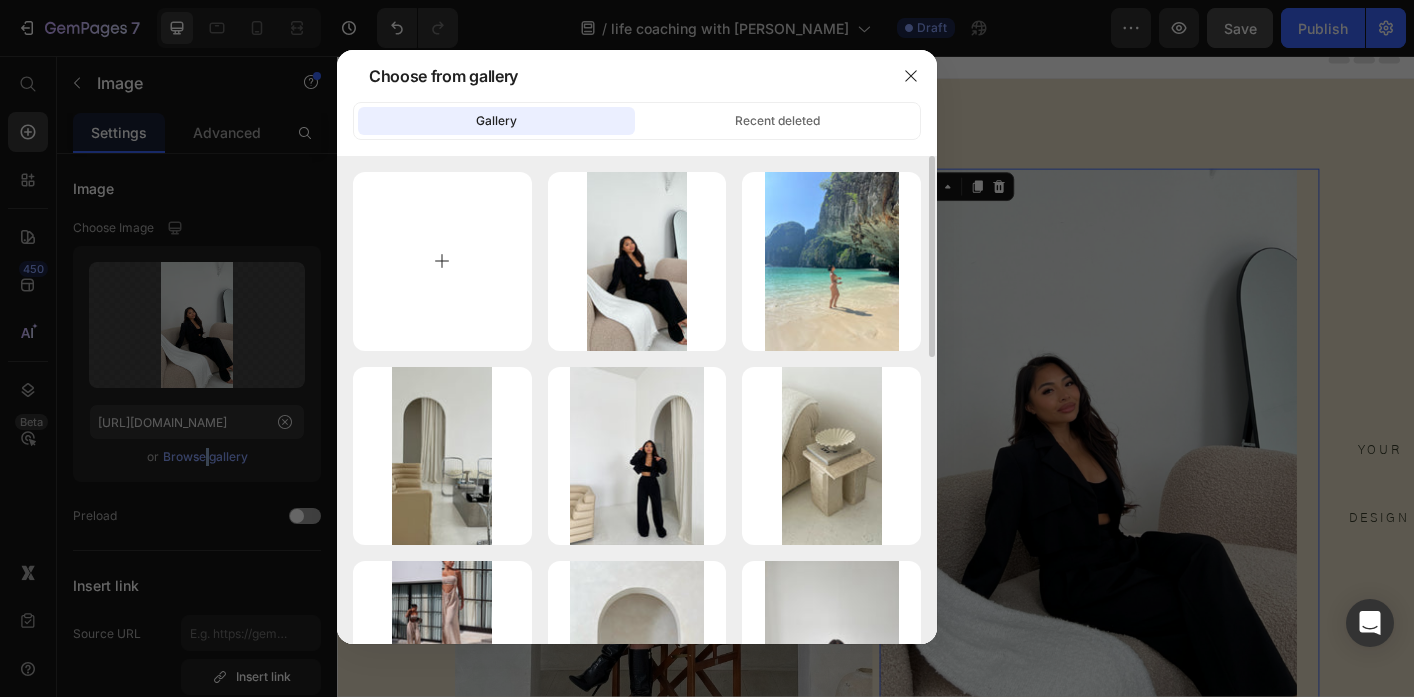 click at bounding box center [442, 261] 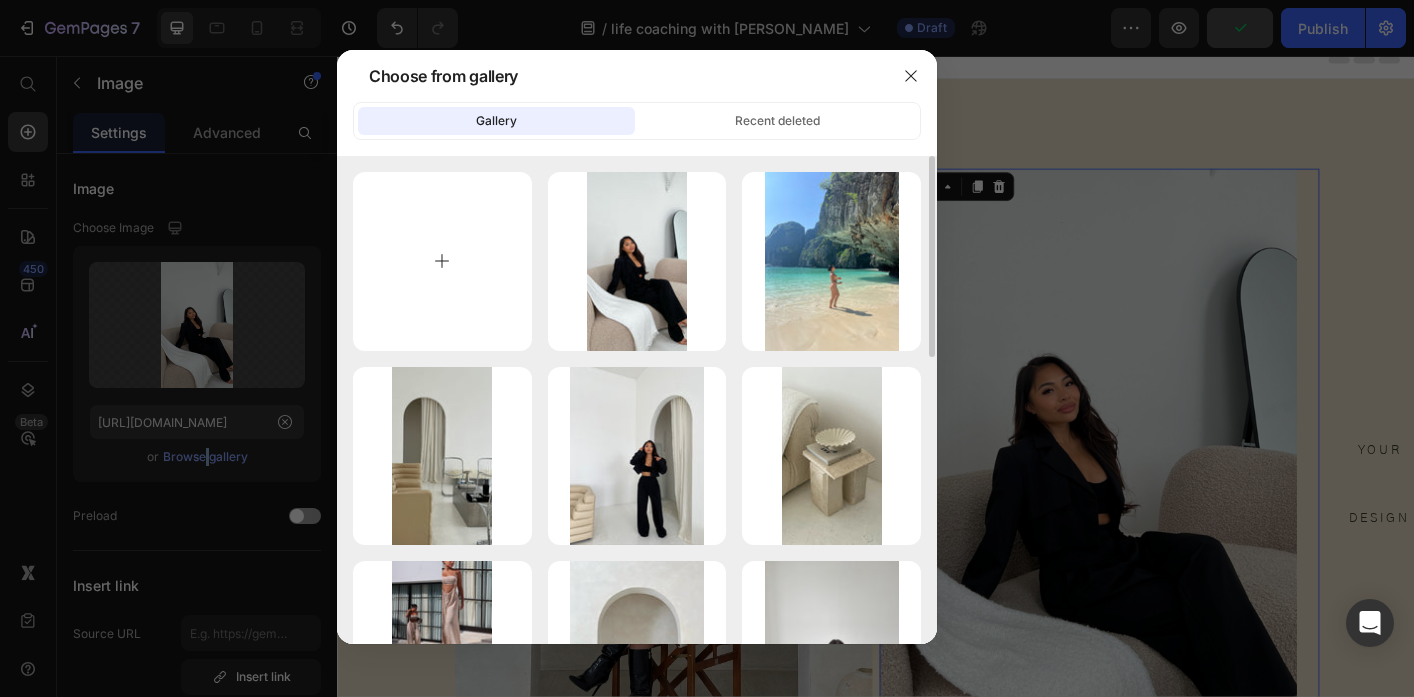 type on "C:\fakepath\A1F05137-29EE-4231-9DAC-5AFFFA458F50.JPG" 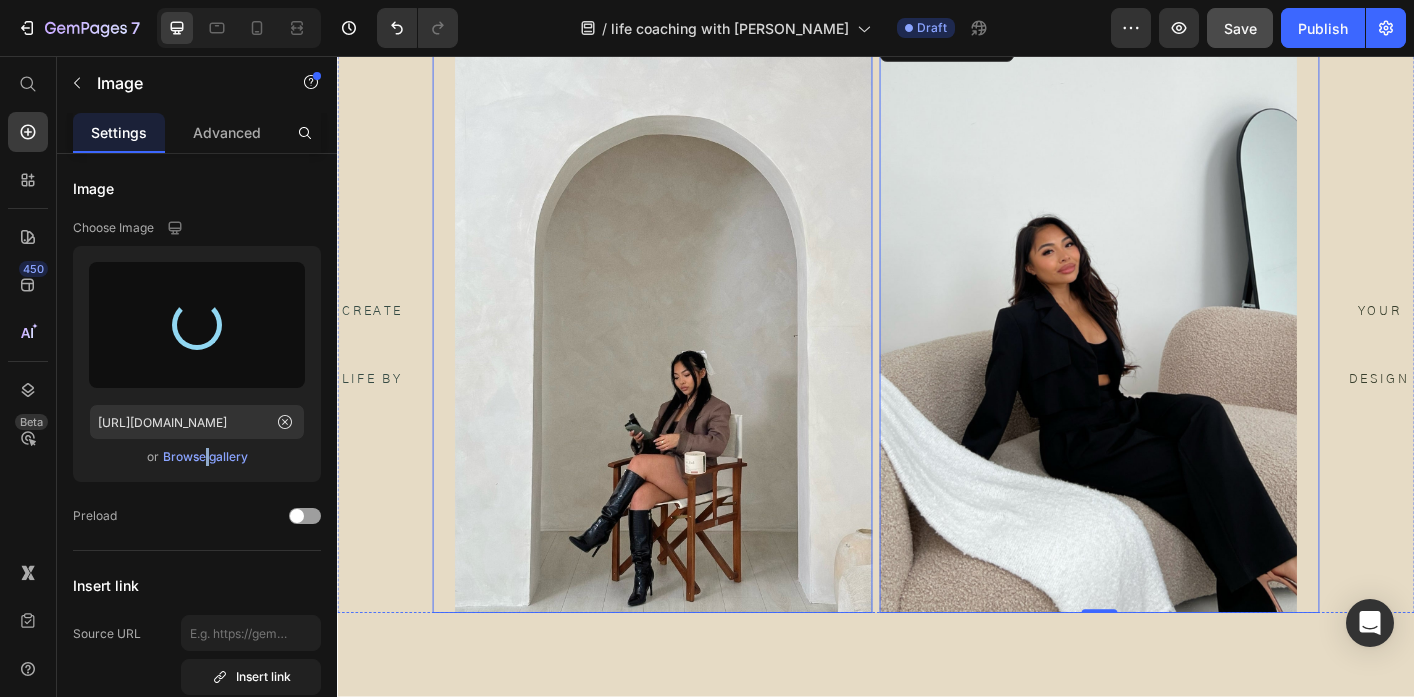 scroll, scrollTop: 174, scrollLeft: 0, axis: vertical 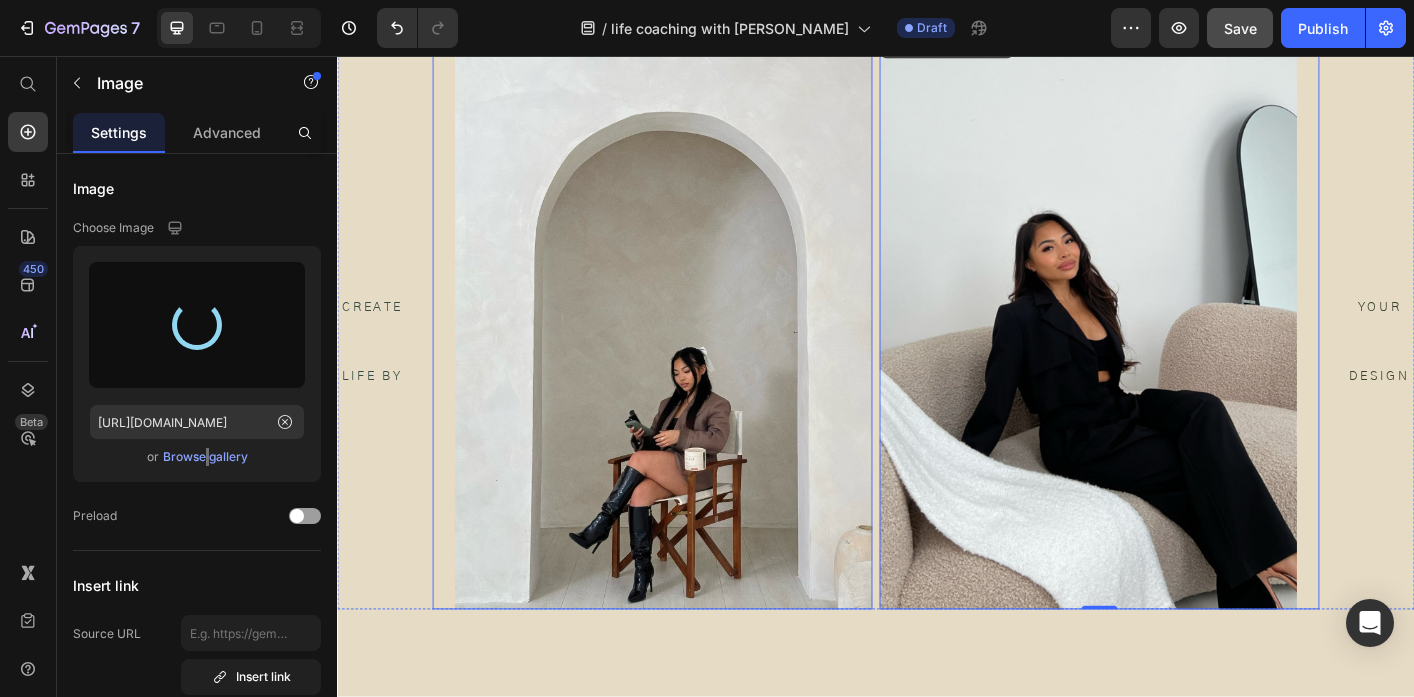 click at bounding box center (688, 348) 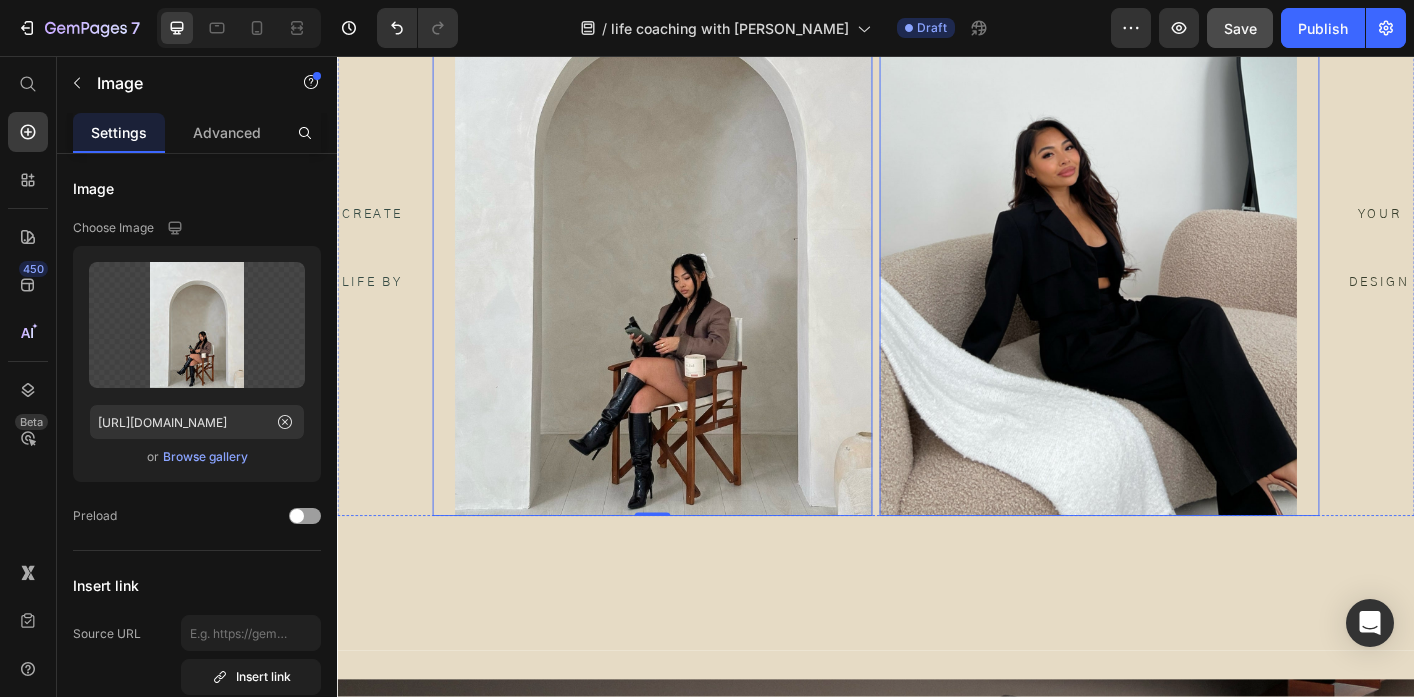 scroll, scrollTop: 280, scrollLeft: 0, axis: vertical 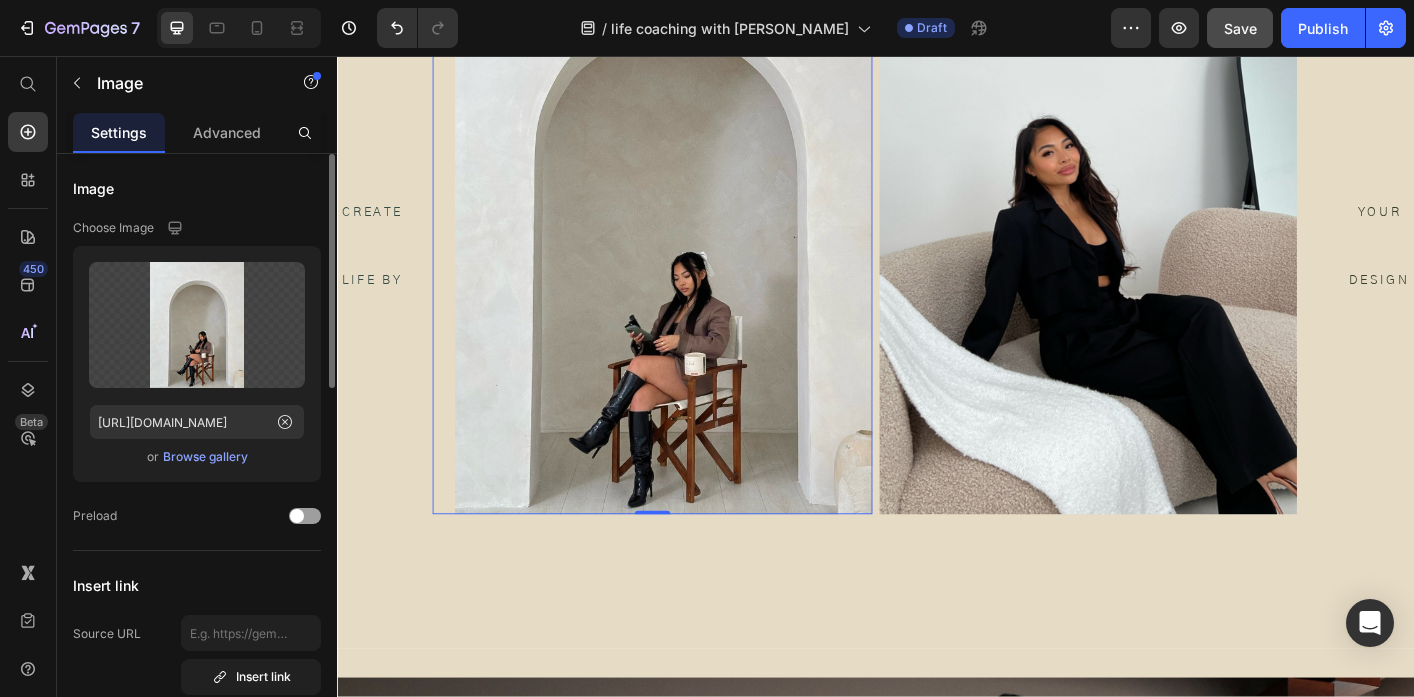 click on "Browse gallery" at bounding box center [205, 457] 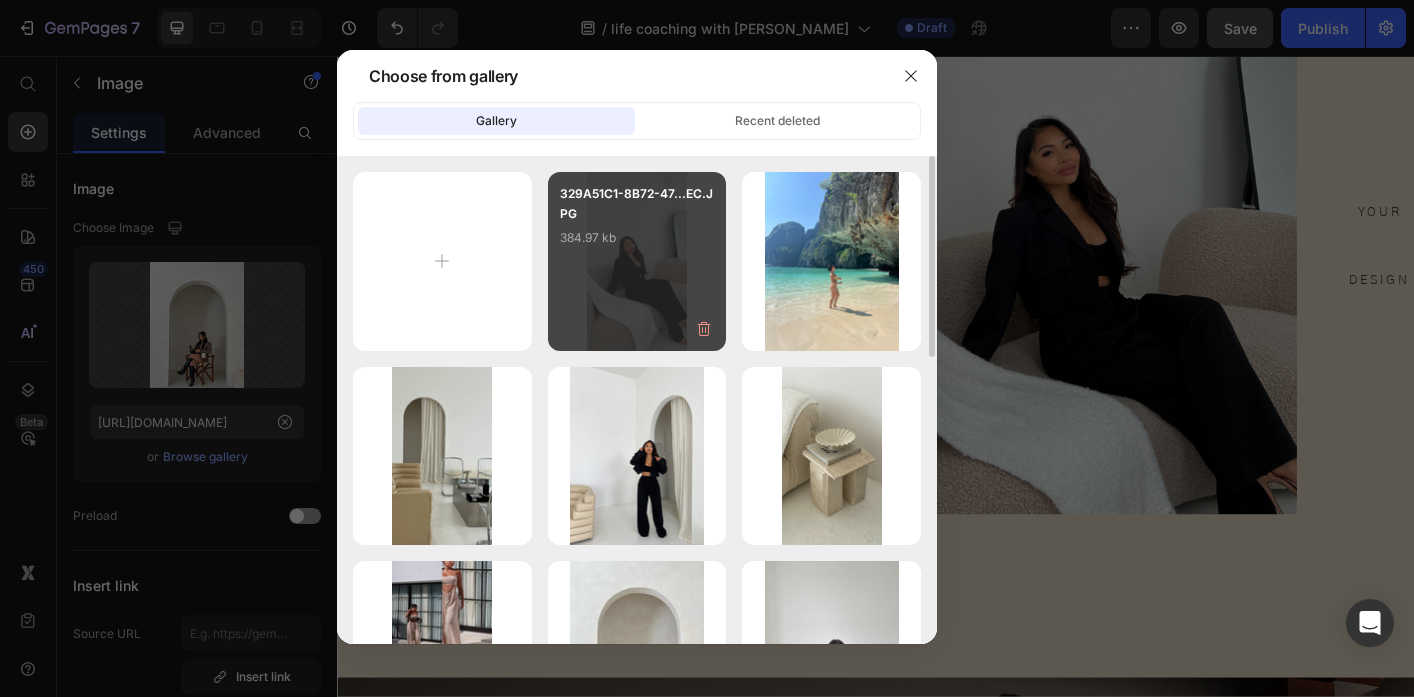 click on "329A51C1-8B72-47...EC.JPG 384.97 kb" at bounding box center [637, 224] 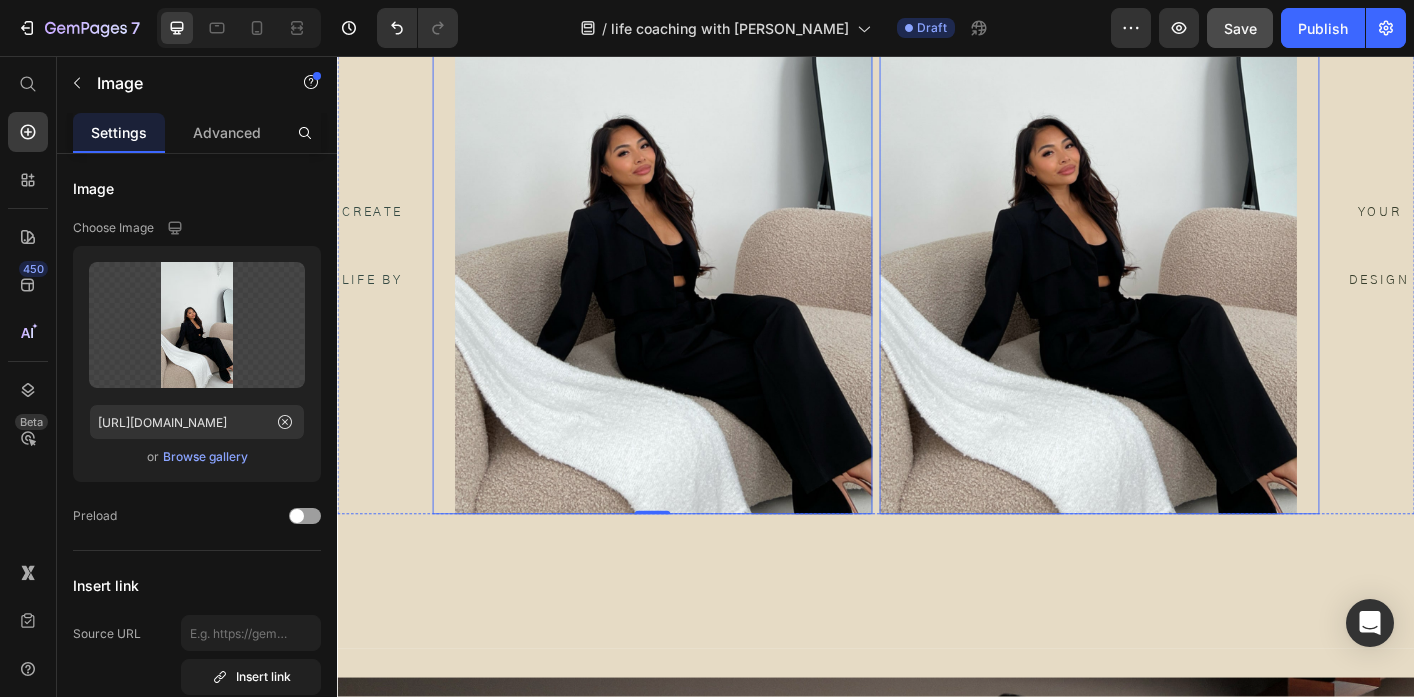 click at bounding box center [1186, 242] 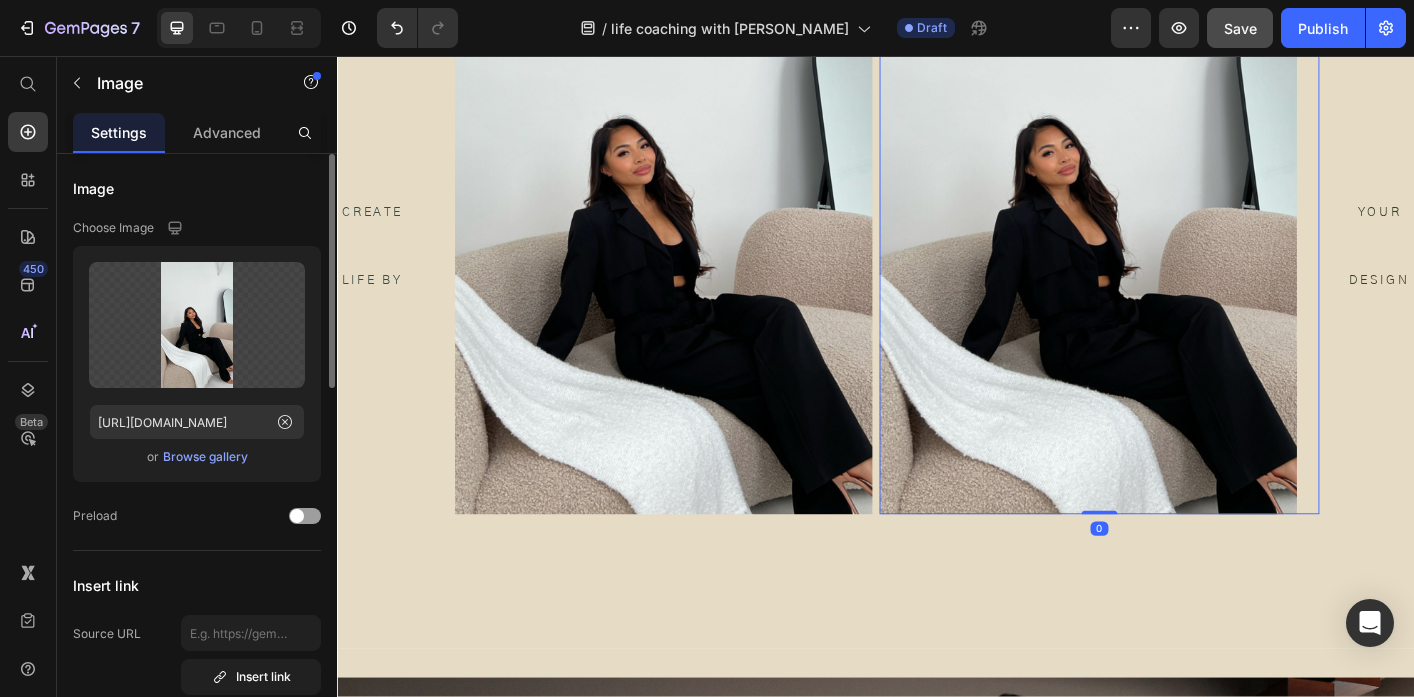 click on "Browse gallery" at bounding box center (205, 457) 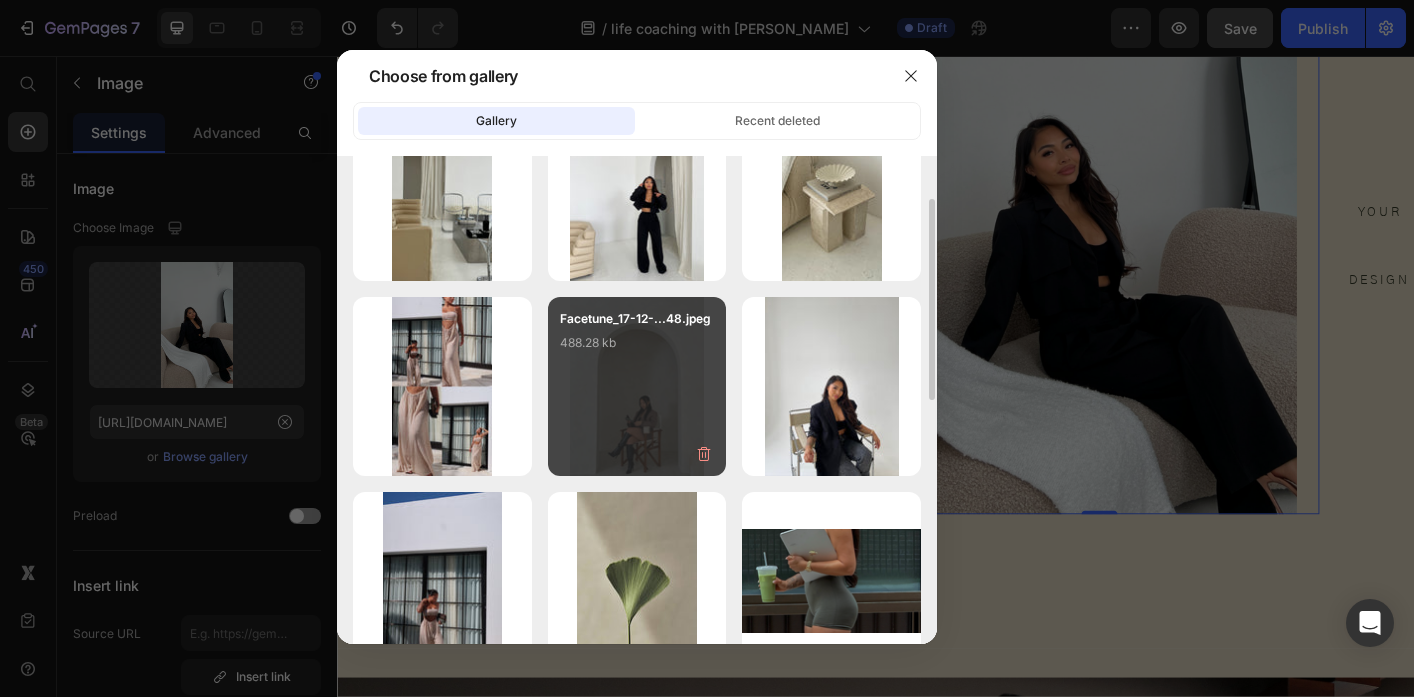 scroll, scrollTop: 290, scrollLeft: 0, axis: vertical 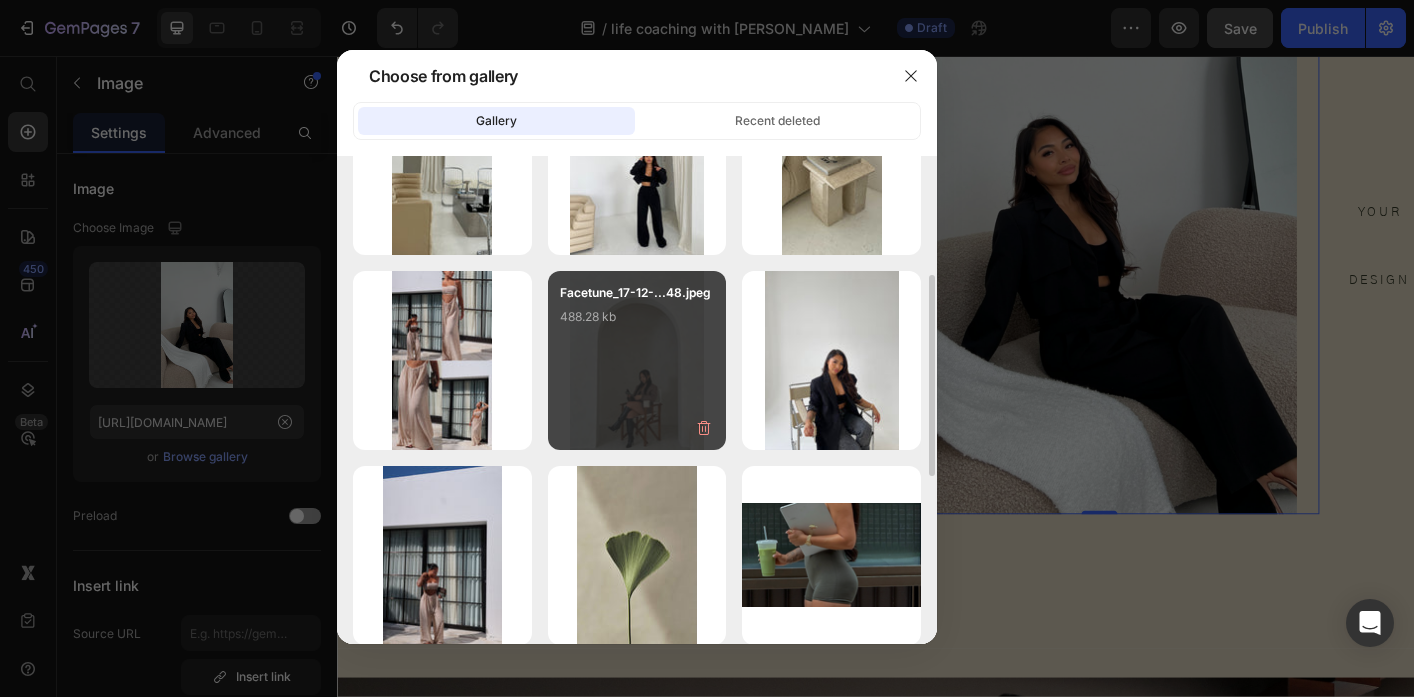 click on "Facetune_17-12-...48.jpeg 488.28 kb" at bounding box center (637, 360) 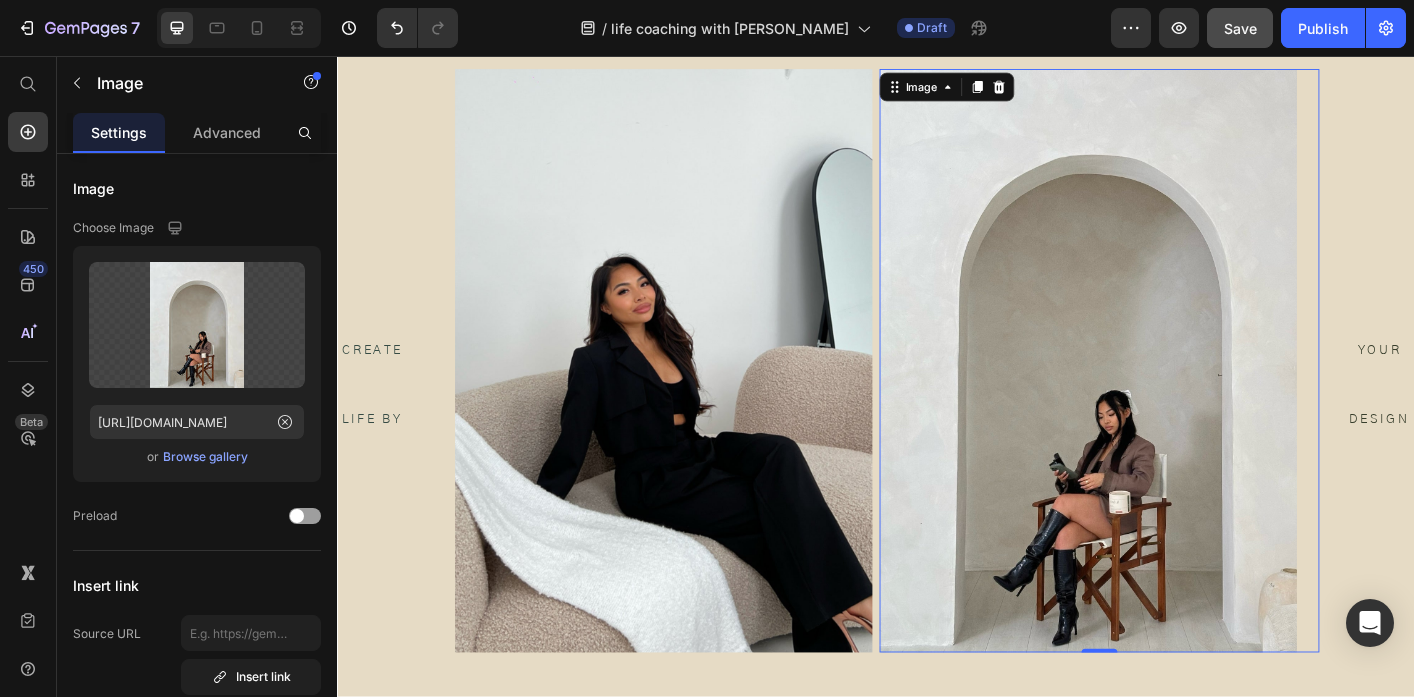 scroll, scrollTop: 122, scrollLeft: 0, axis: vertical 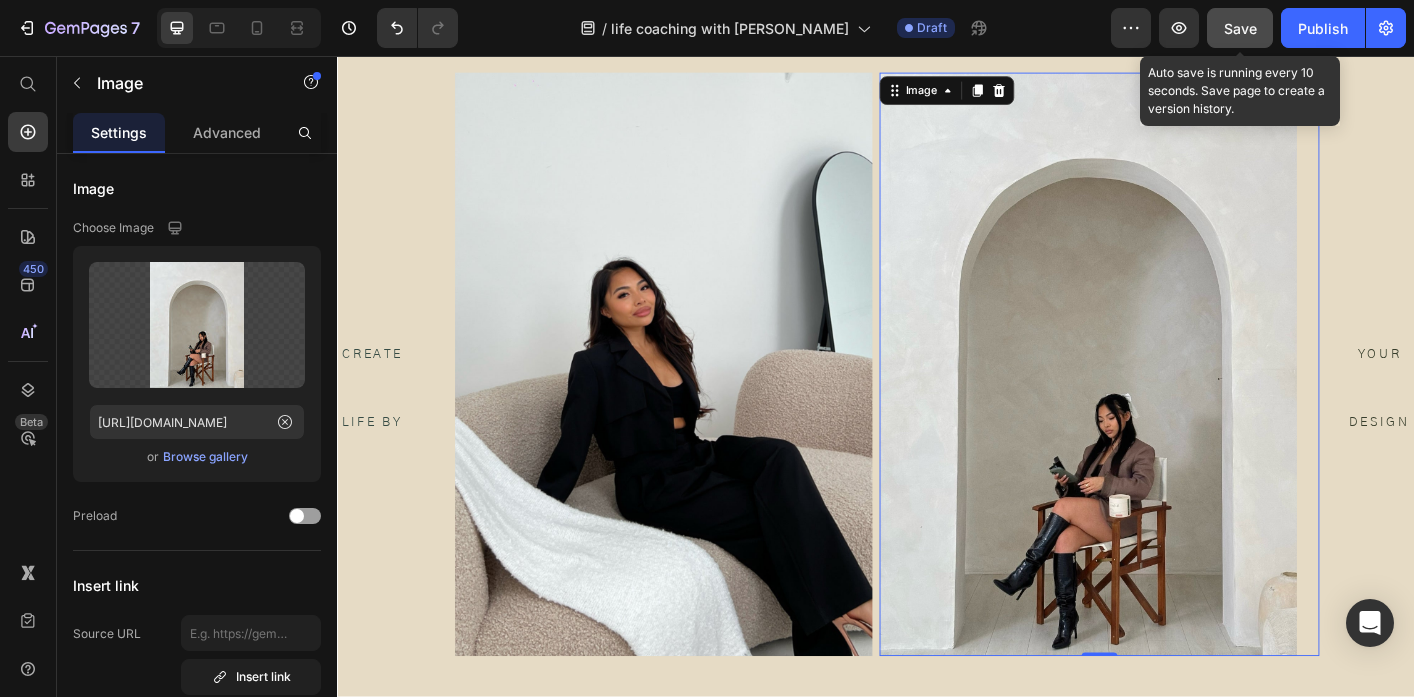 click on "Save" at bounding box center (1240, 28) 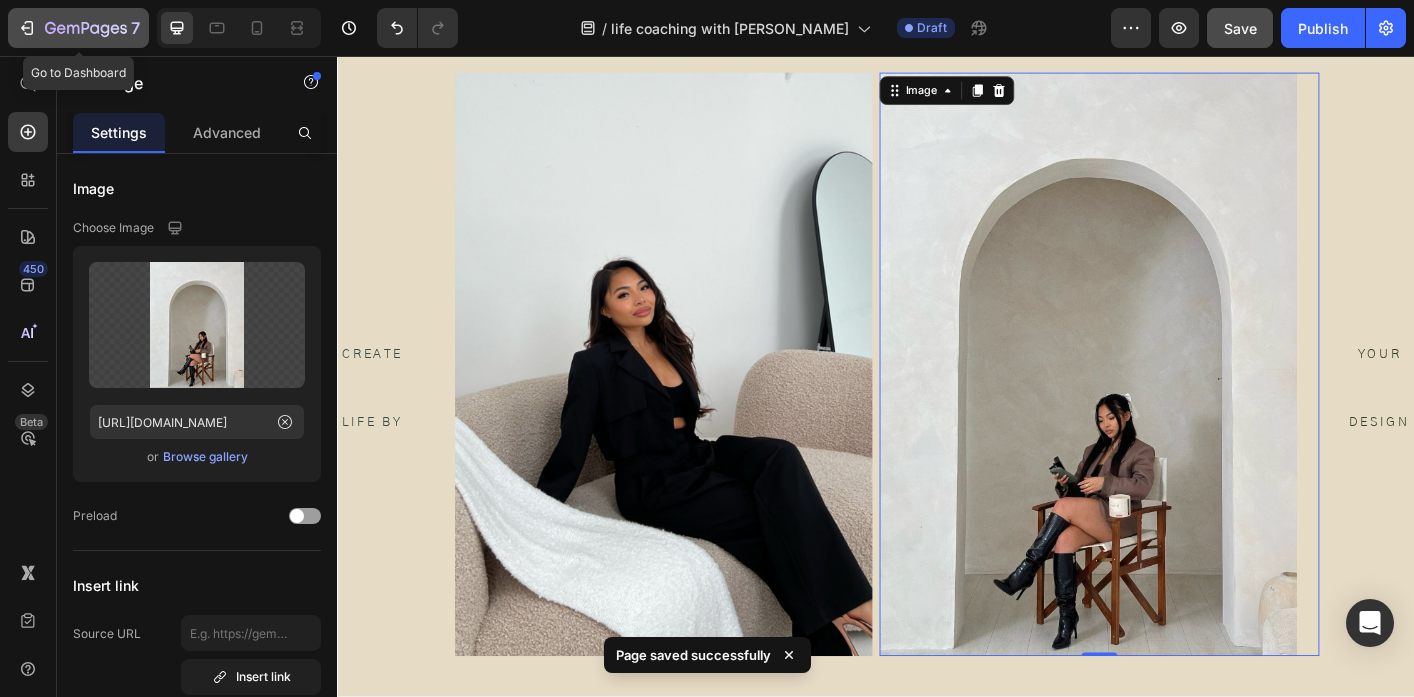 click 